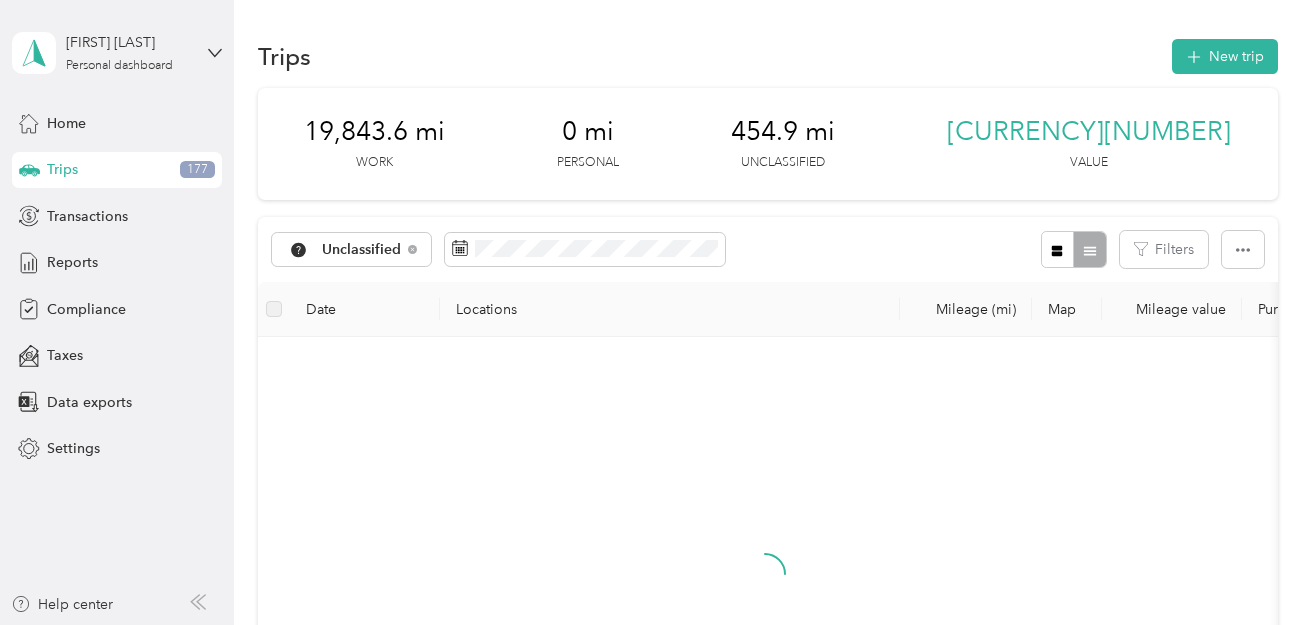 scroll, scrollTop: 0, scrollLeft: 0, axis: both 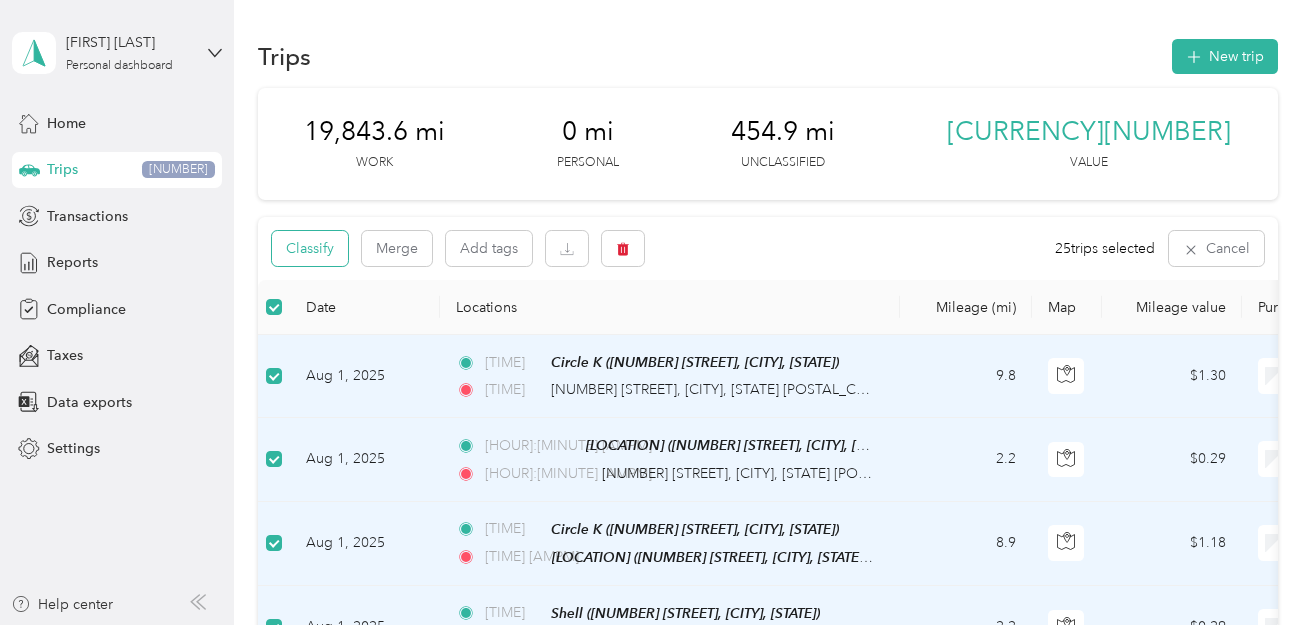 click on "Classify" at bounding box center [310, 248] 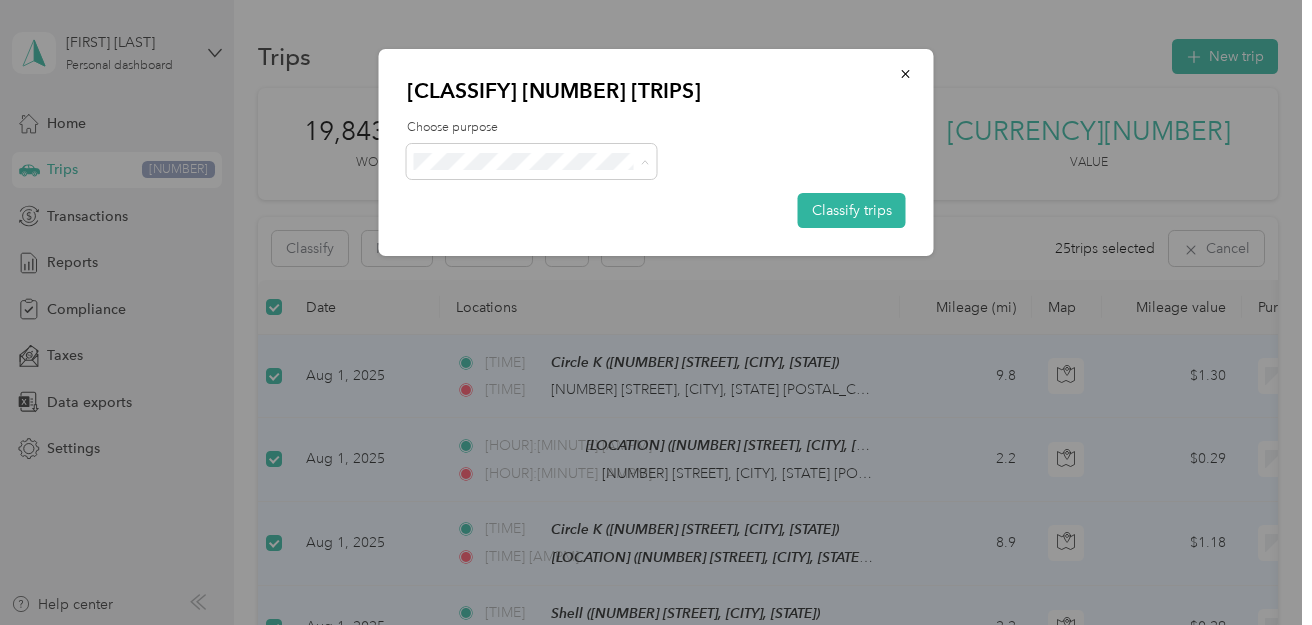 click on "Acosta" at bounding box center [549, 198] 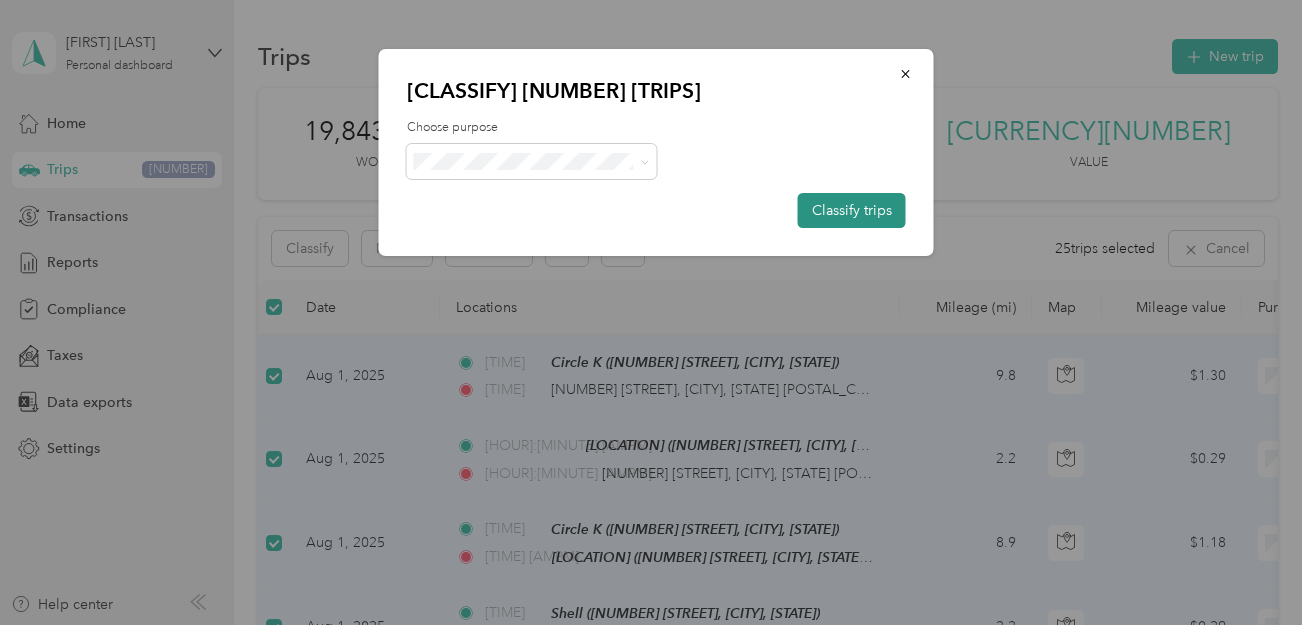 click on "Classify trips" at bounding box center (852, 210) 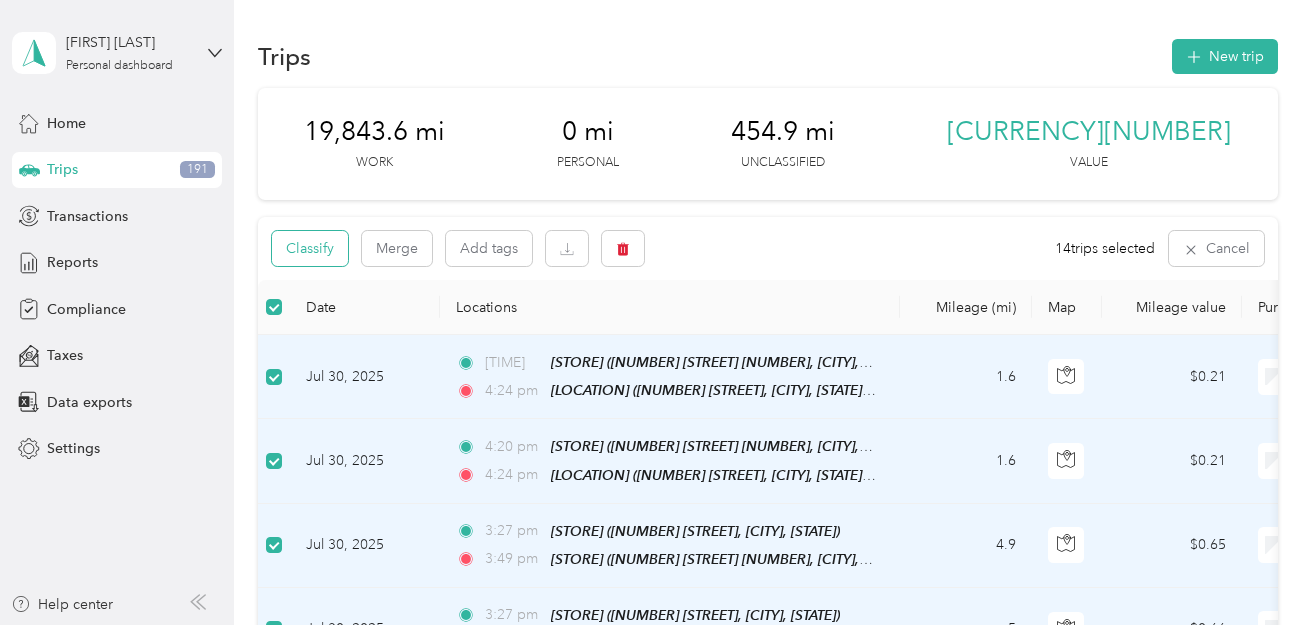 click on "Classify" at bounding box center (310, 248) 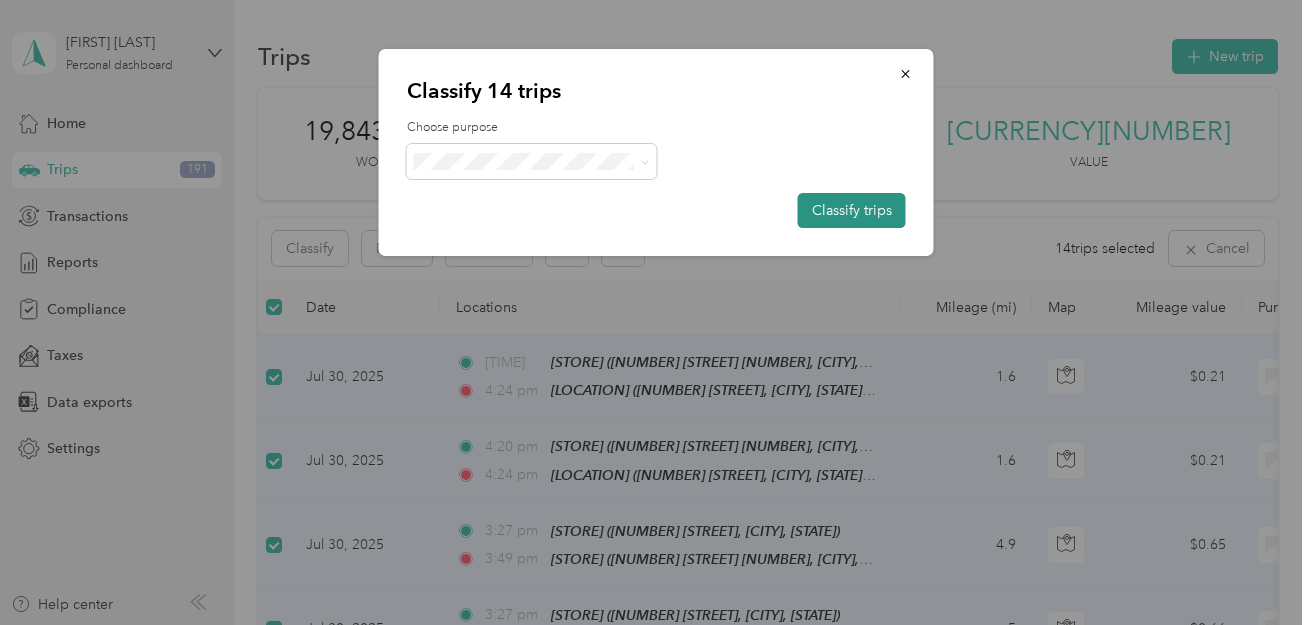 click on "Classify trips" at bounding box center [852, 210] 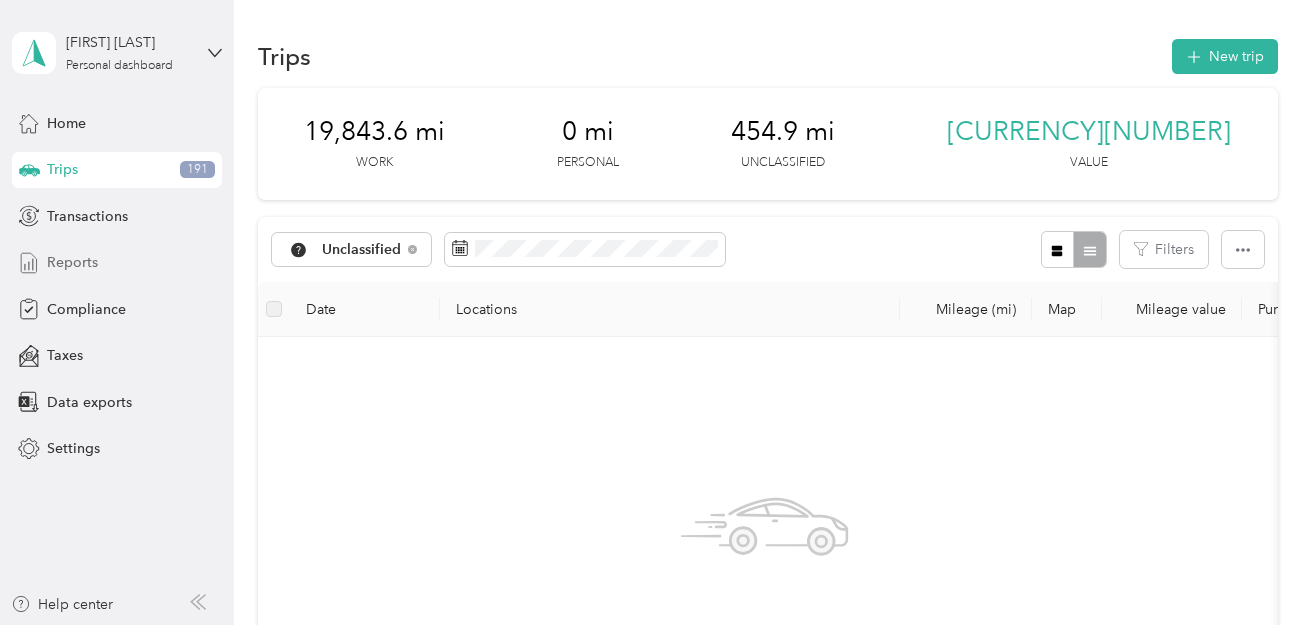 click on "Reports" at bounding box center [72, 262] 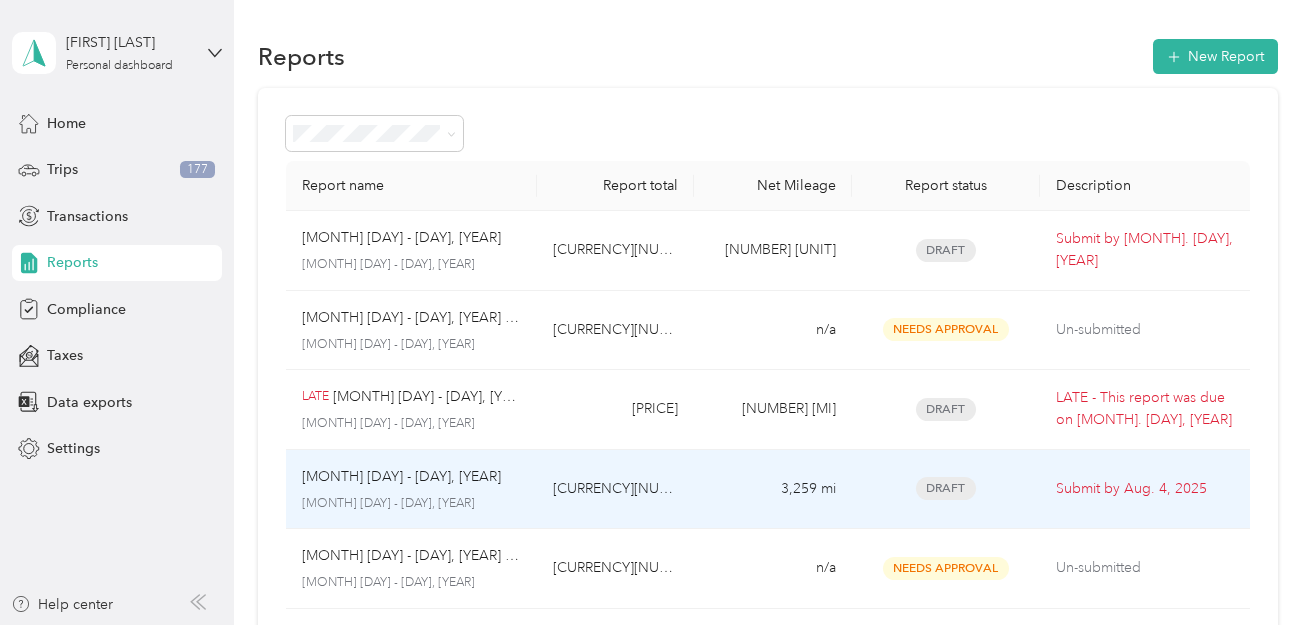 click on "[MONTH] [DAY] - [DAY], [YEAR] [MONTH] [DAY] - [DAY], [YEAR]" at bounding box center [411, 489] 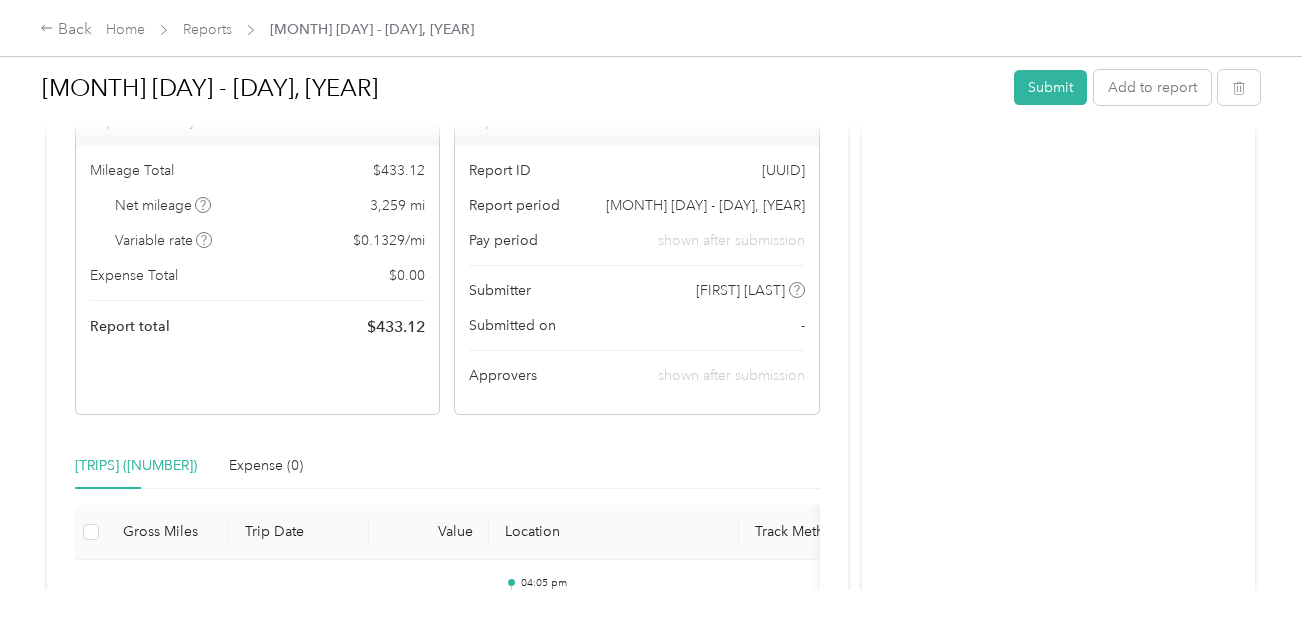 scroll, scrollTop: 0, scrollLeft: 0, axis: both 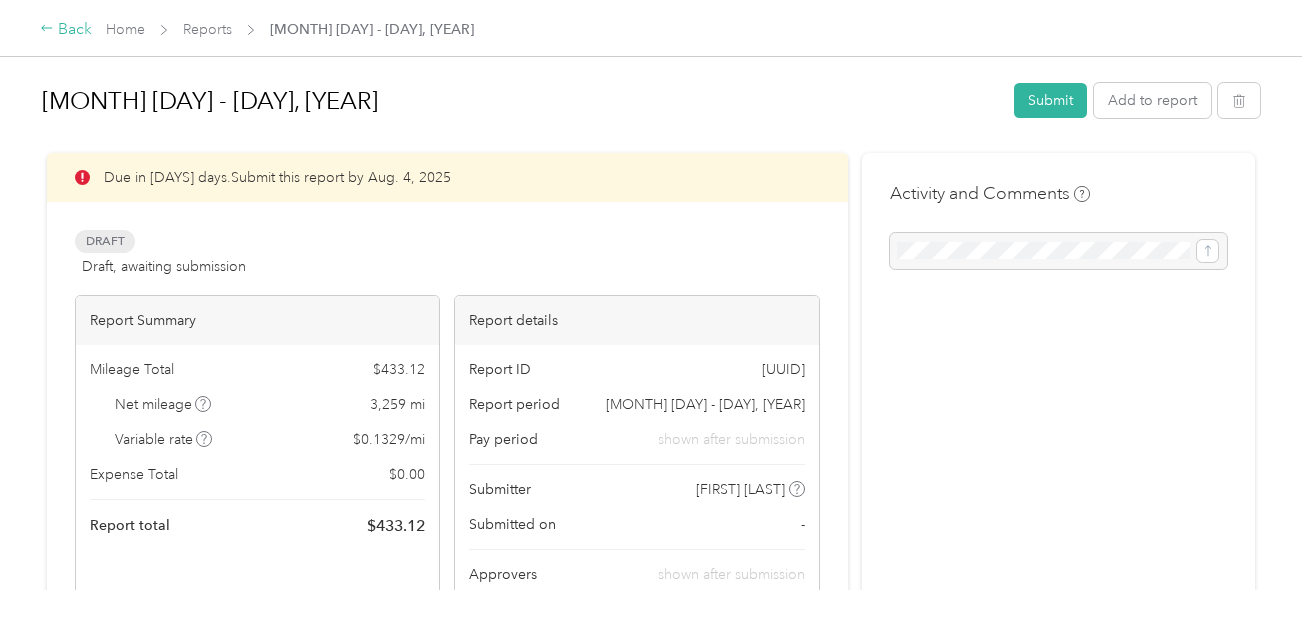 click on "Back" at bounding box center (66, 30) 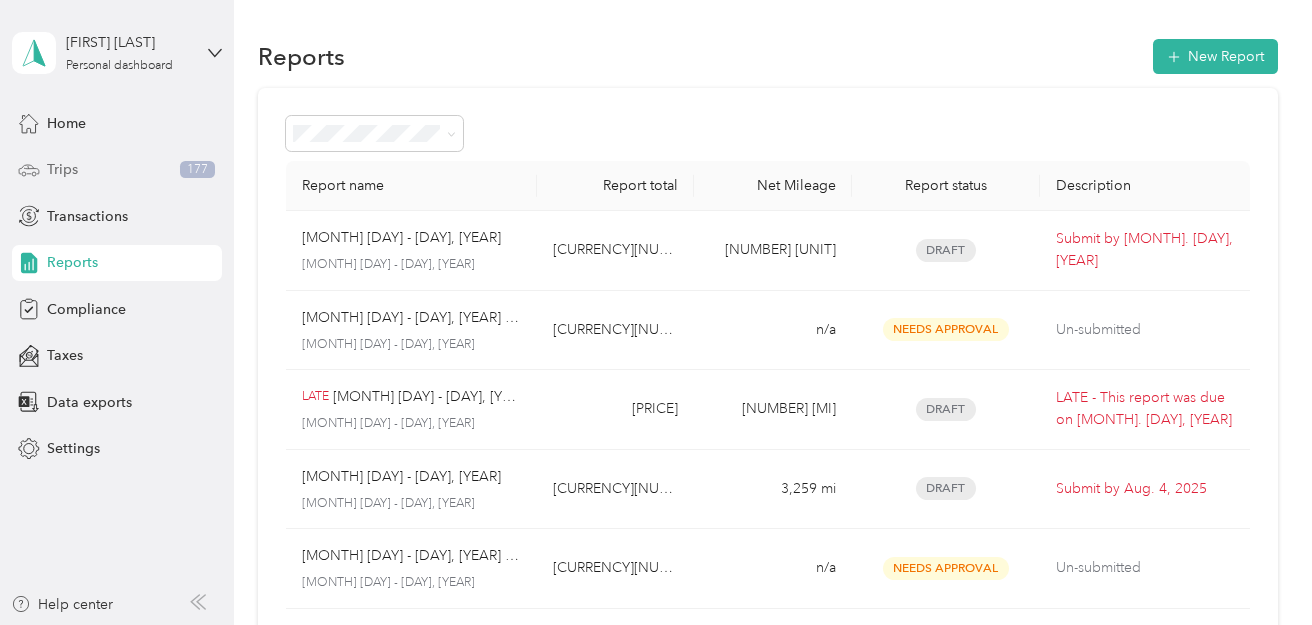 click on "Trips" at bounding box center (62, 169) 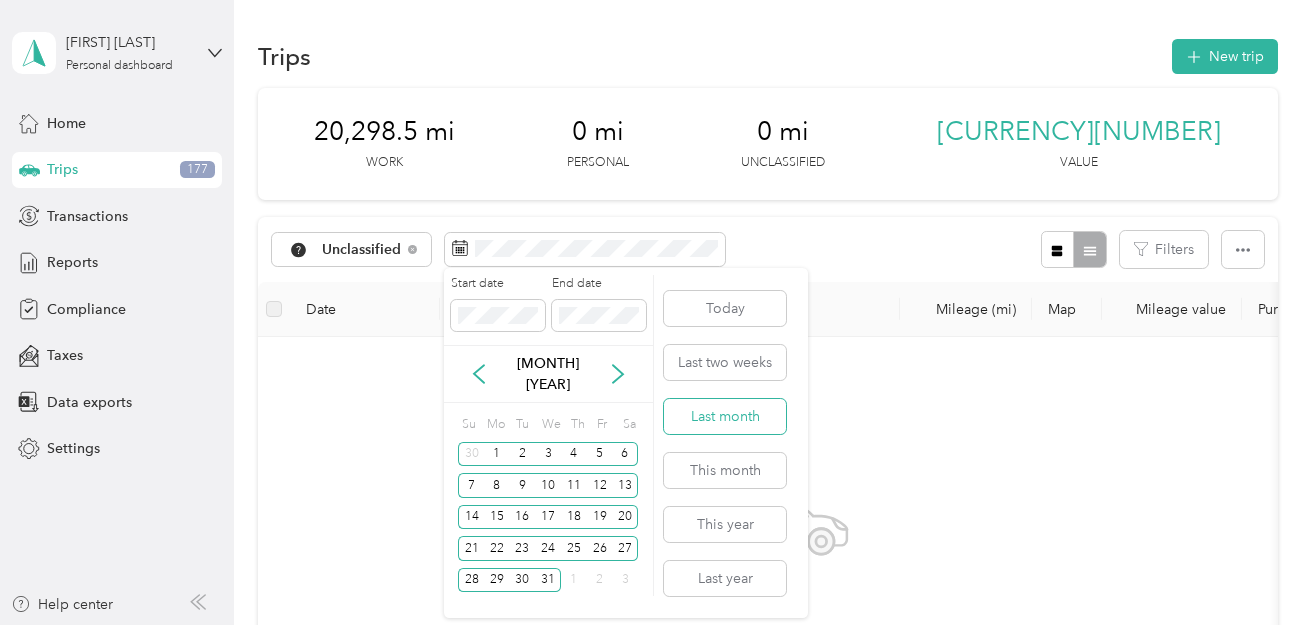 click on "Last month" at bounding box center [725, 416] 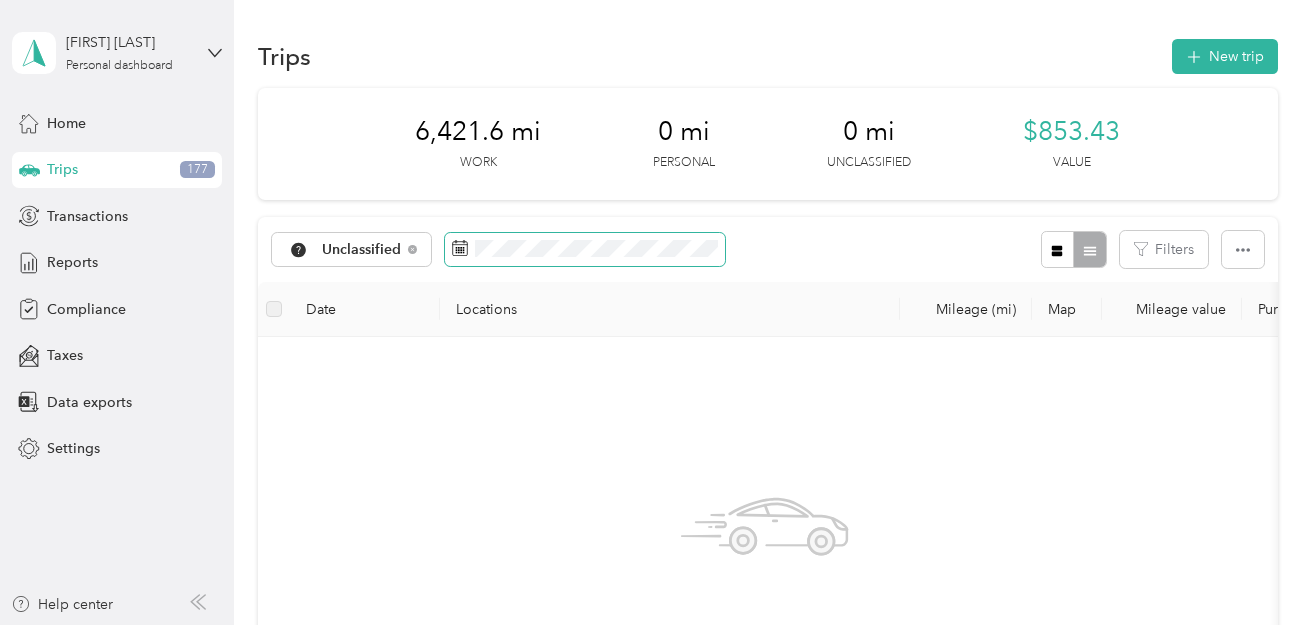 click at bounding box center (585, 250) 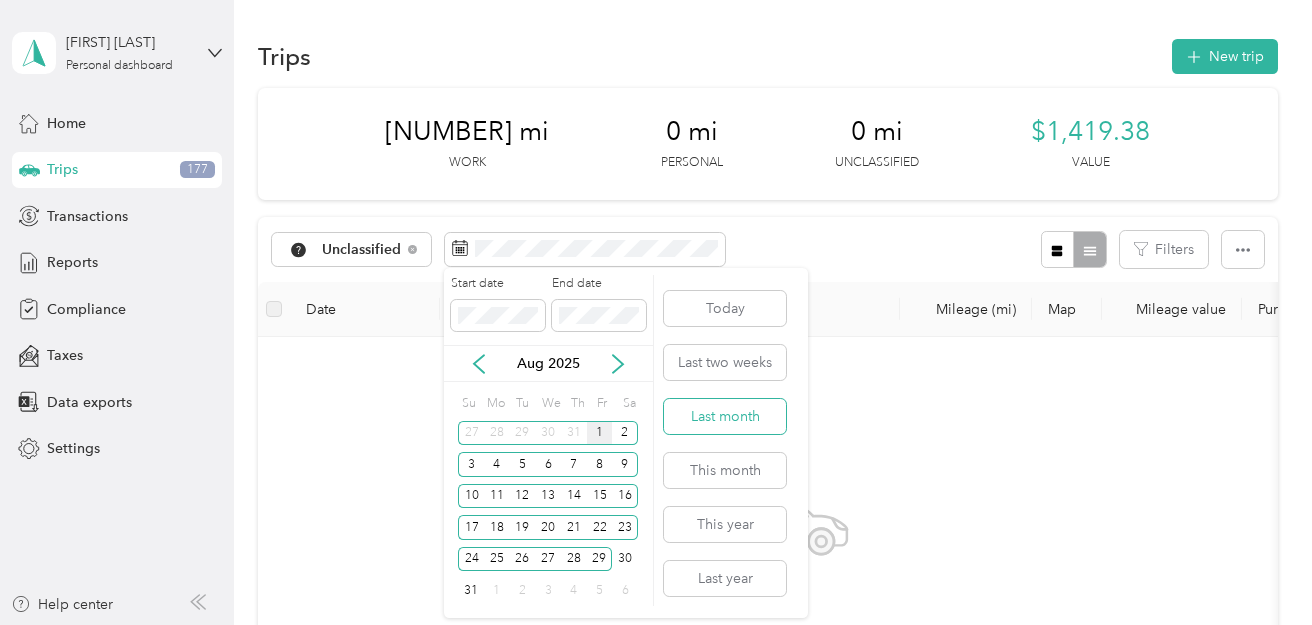 click on "Last month" at bounding box center [725, 416] 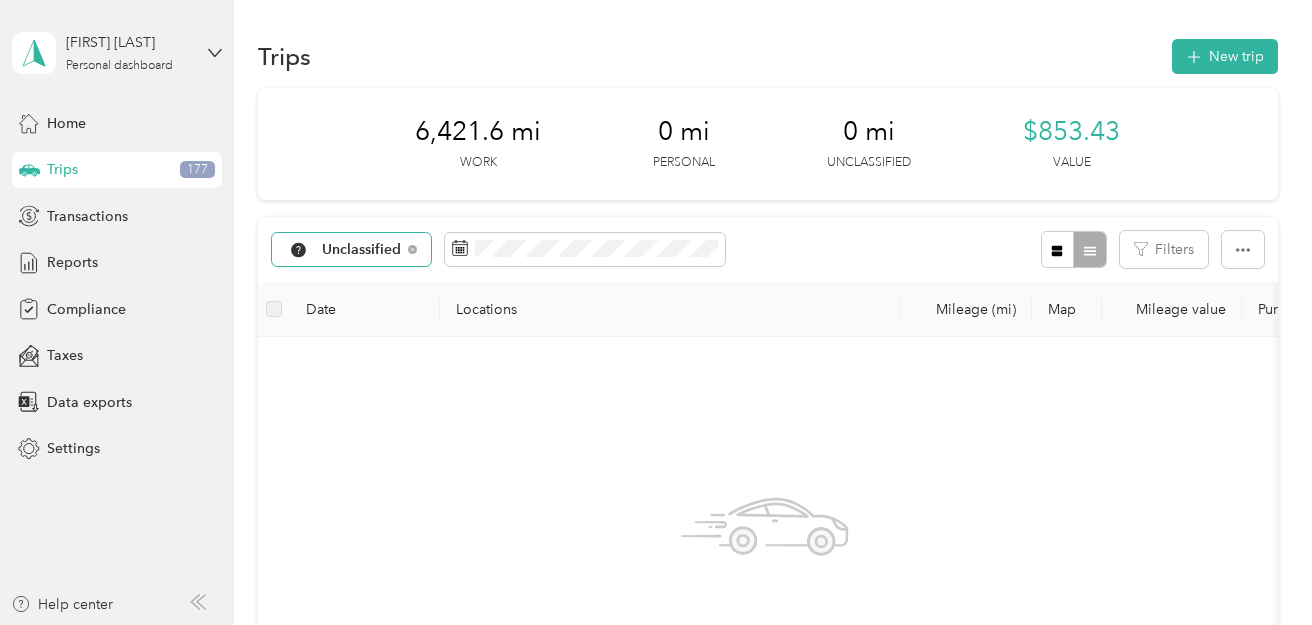 click on "Unclassified" at bounding box center [362, 250] 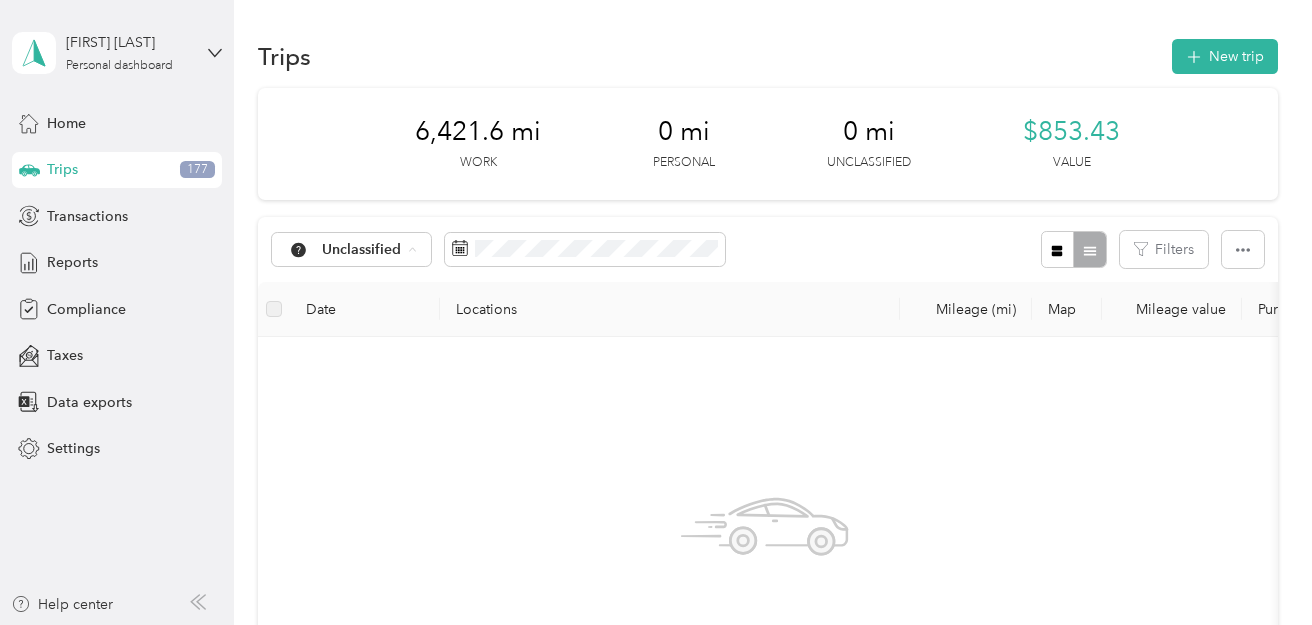 click on "All purposes" at bounding box center [374, 285] 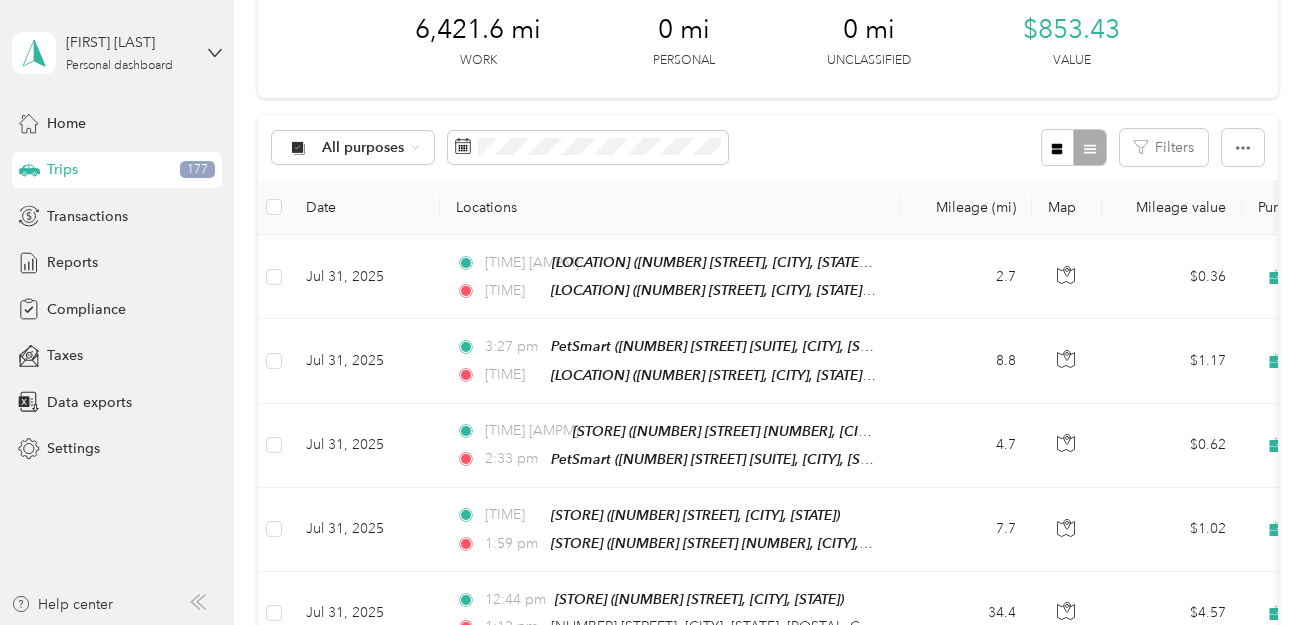scroll, scrollTop: 0, scrollLeft: 0, axis: both 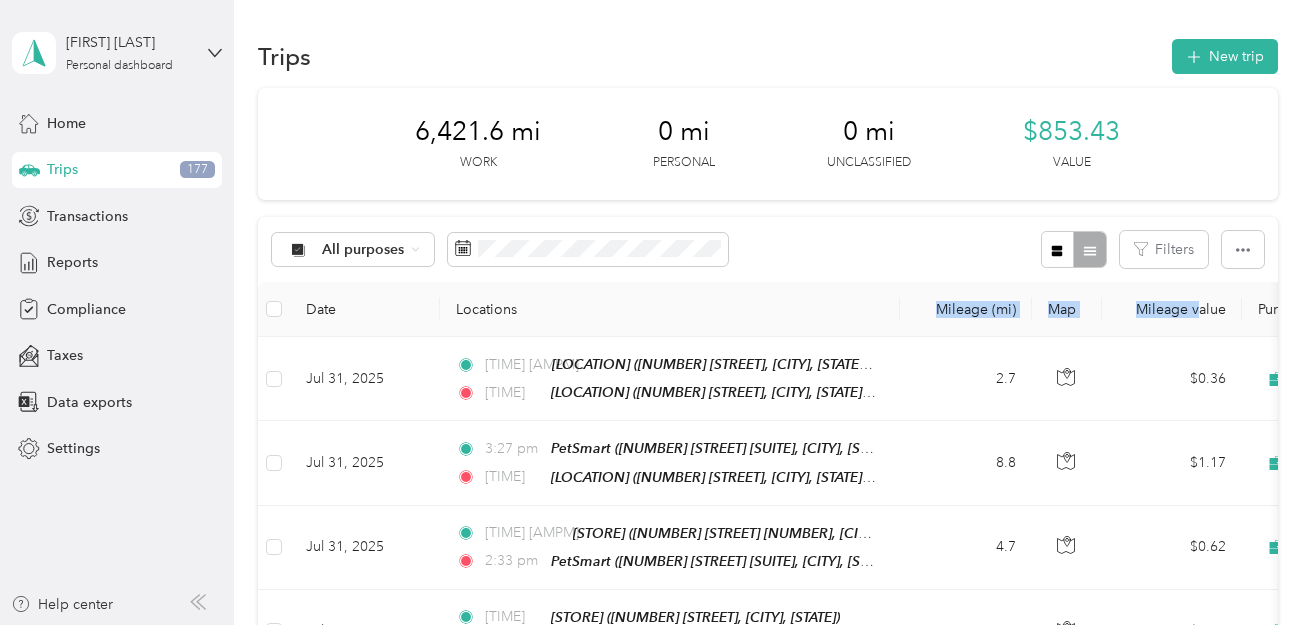 drag, startPoint x: 1201, startPoint y: 311, endPoint x: 703, endPoint y: 290, distance: 498.44257 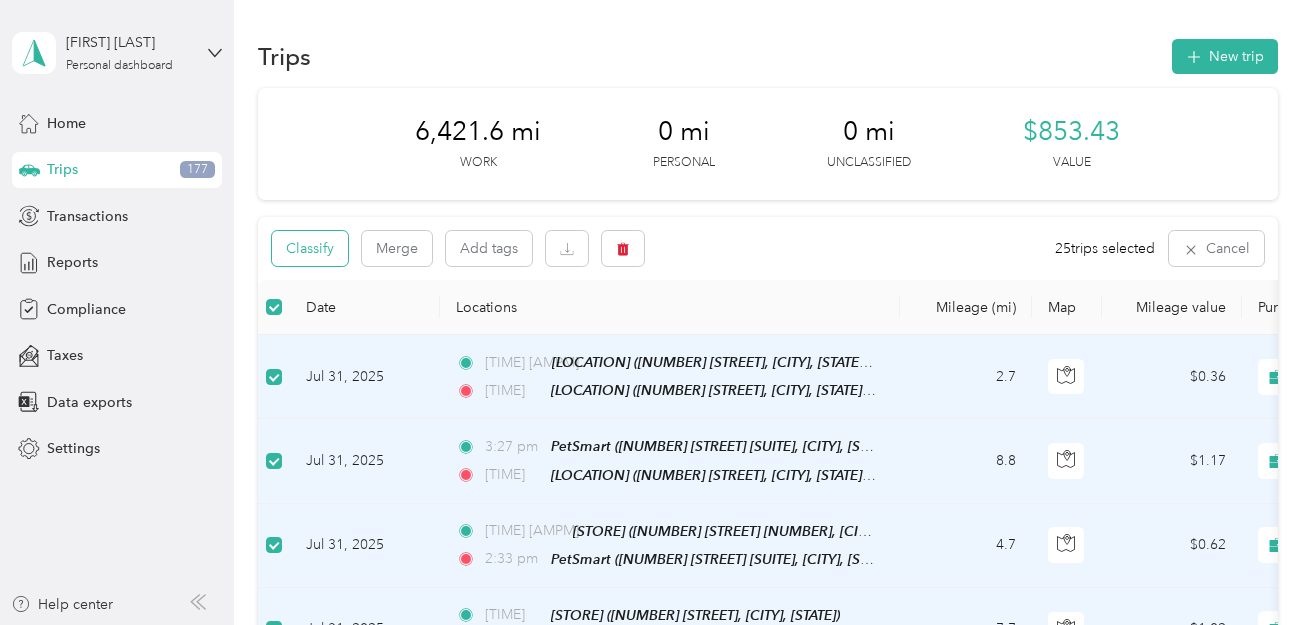 click on "Classify" at bounding box center [310, 248] 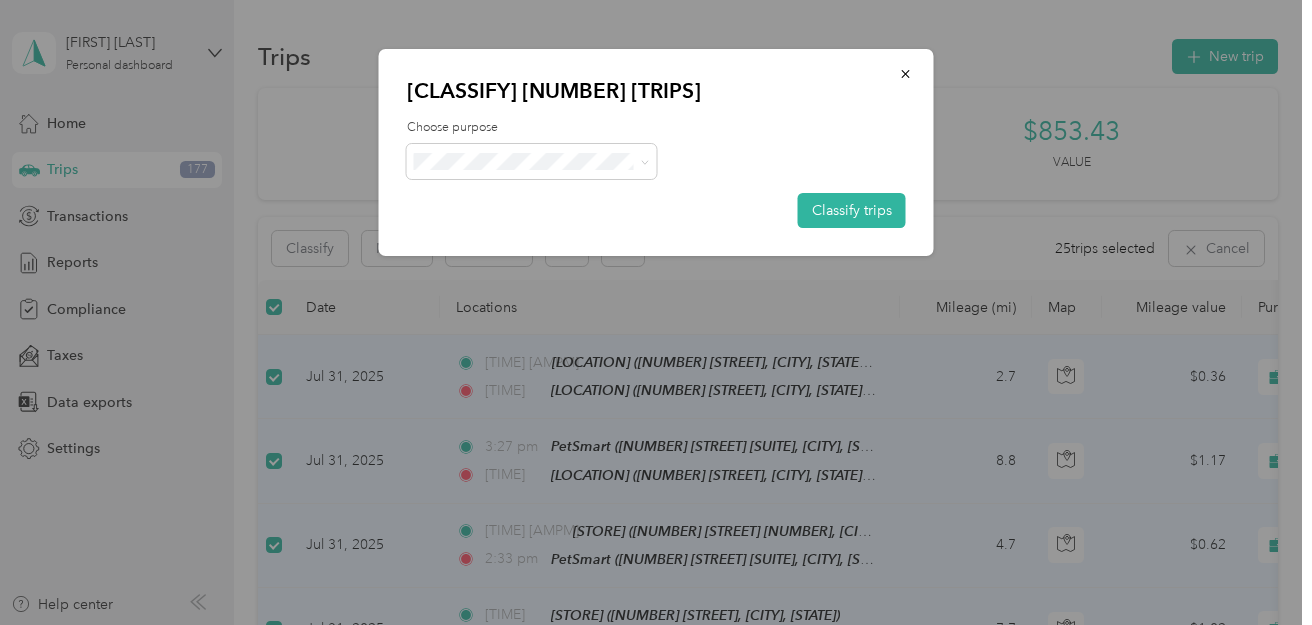 click on "Acosta" at bounding box center (549, 198) 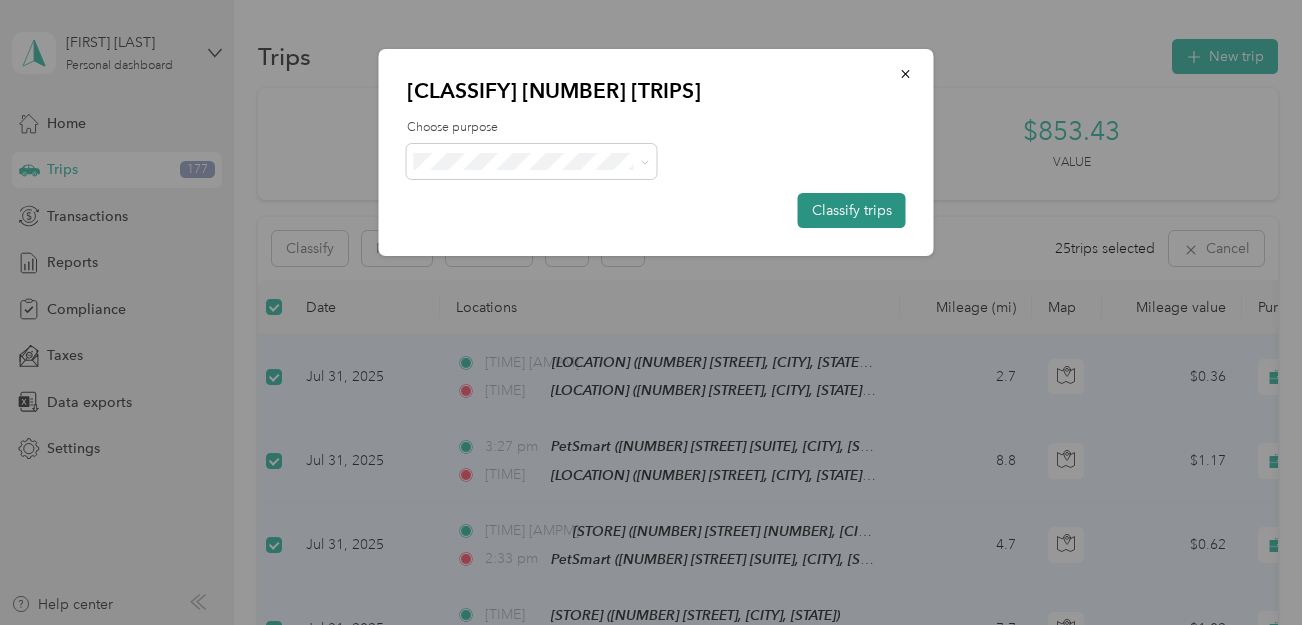 click on "Classify trips" at bounding box center (852, 210) 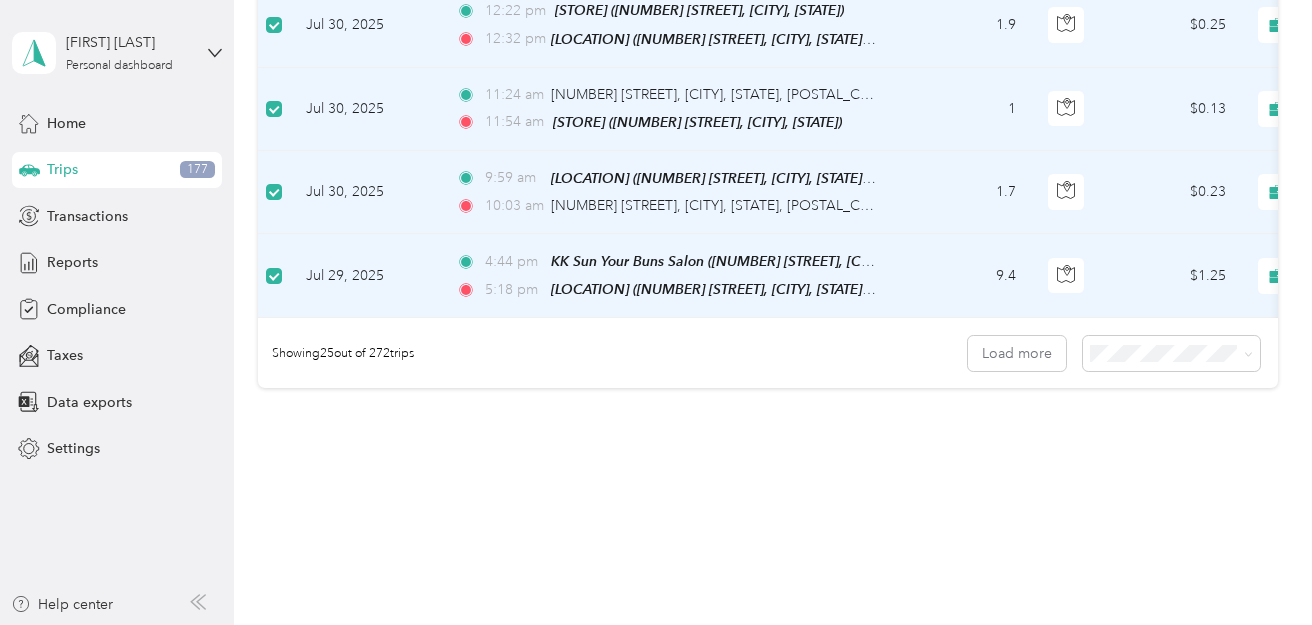 scroll, scrollTop: 2128, scrollLeft: 0, axis: vertical 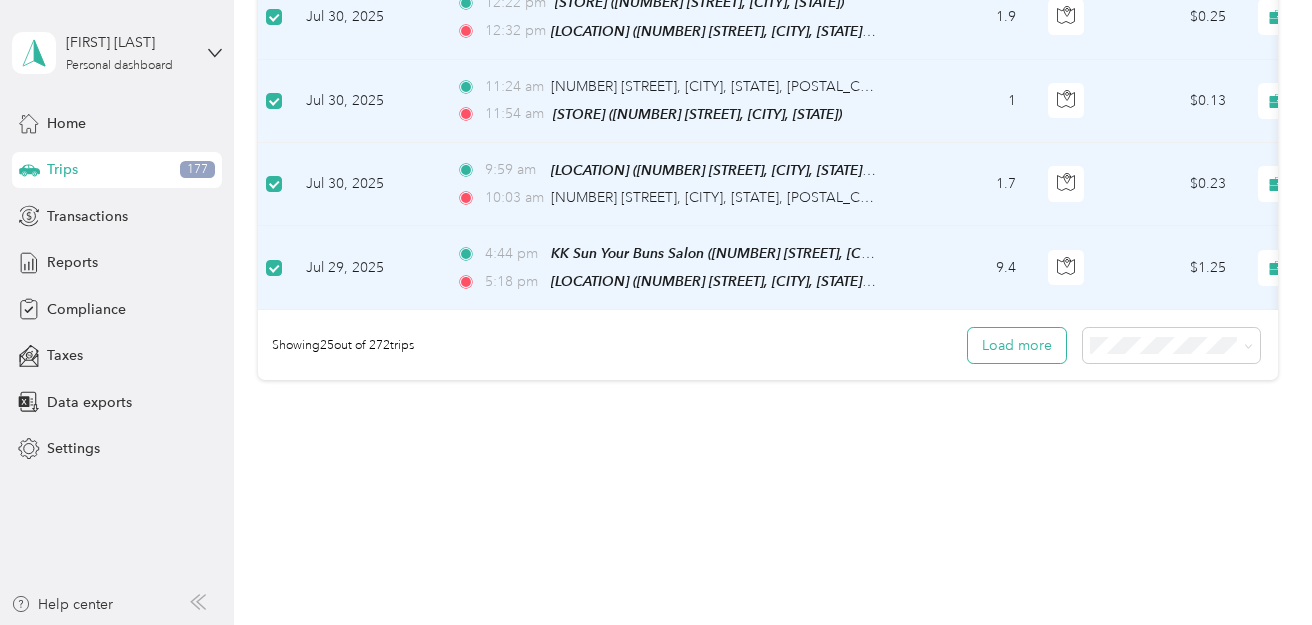 click on "Load more" at bounding box center (1017, 345) 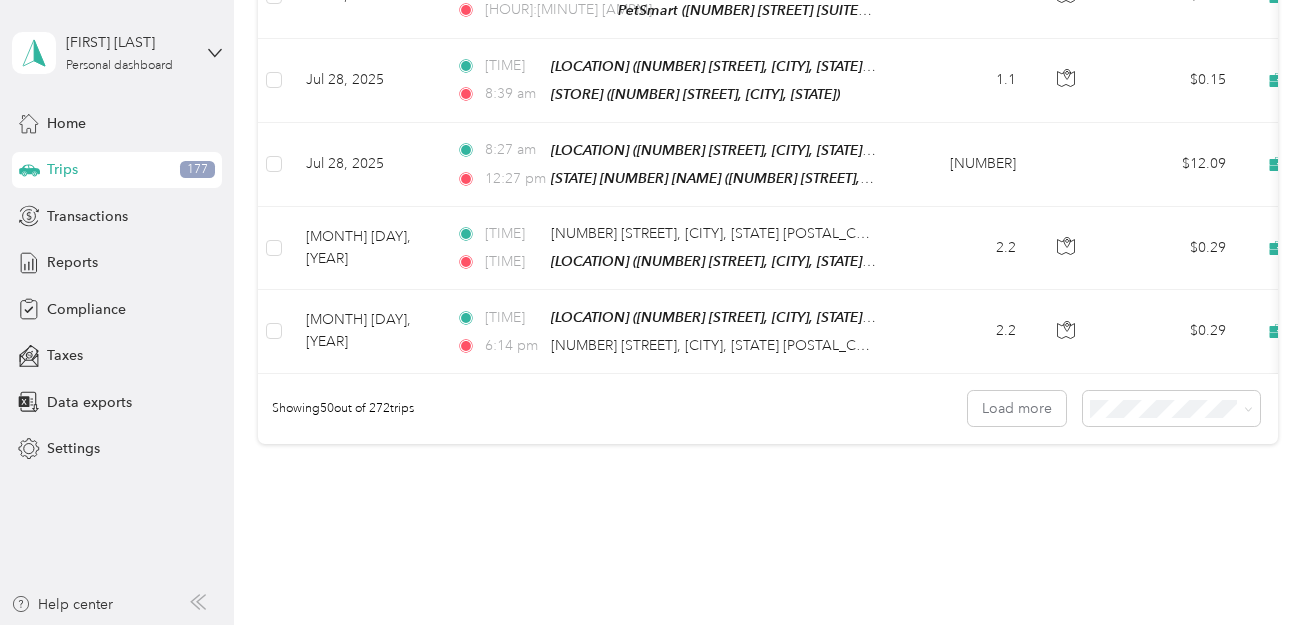 scroll, scrollTop: 4184, scrollLeft: 0, axis: vertical 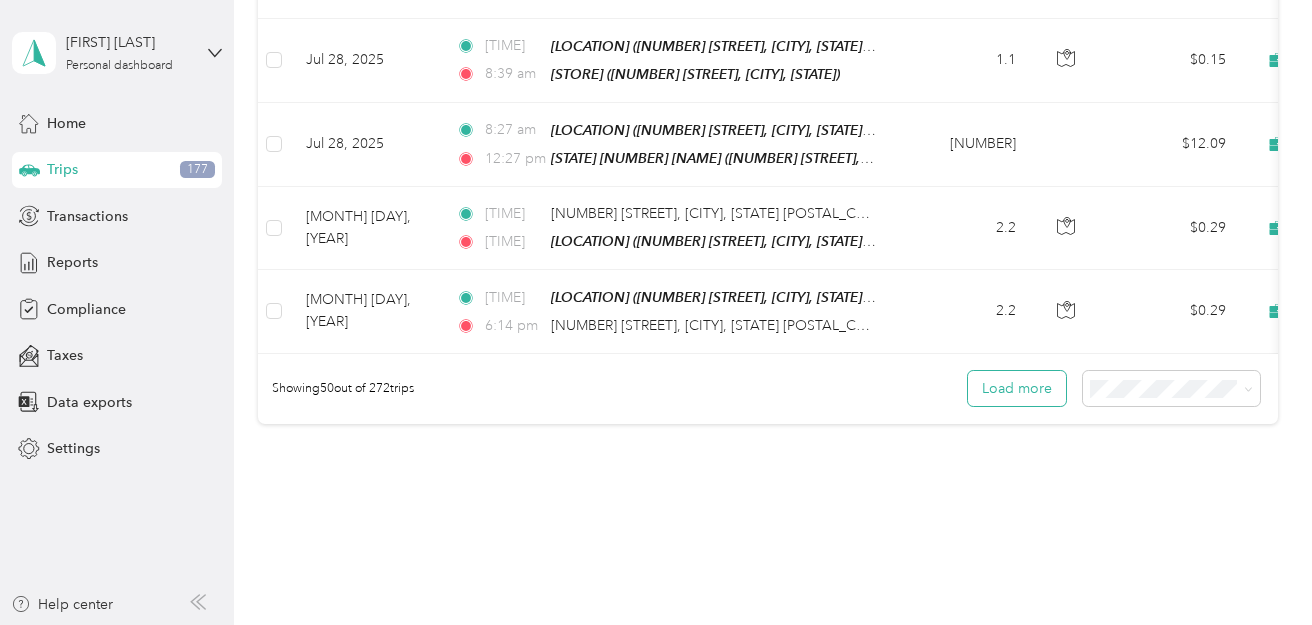 click on "Load more" at bounding box center [1017, 388] 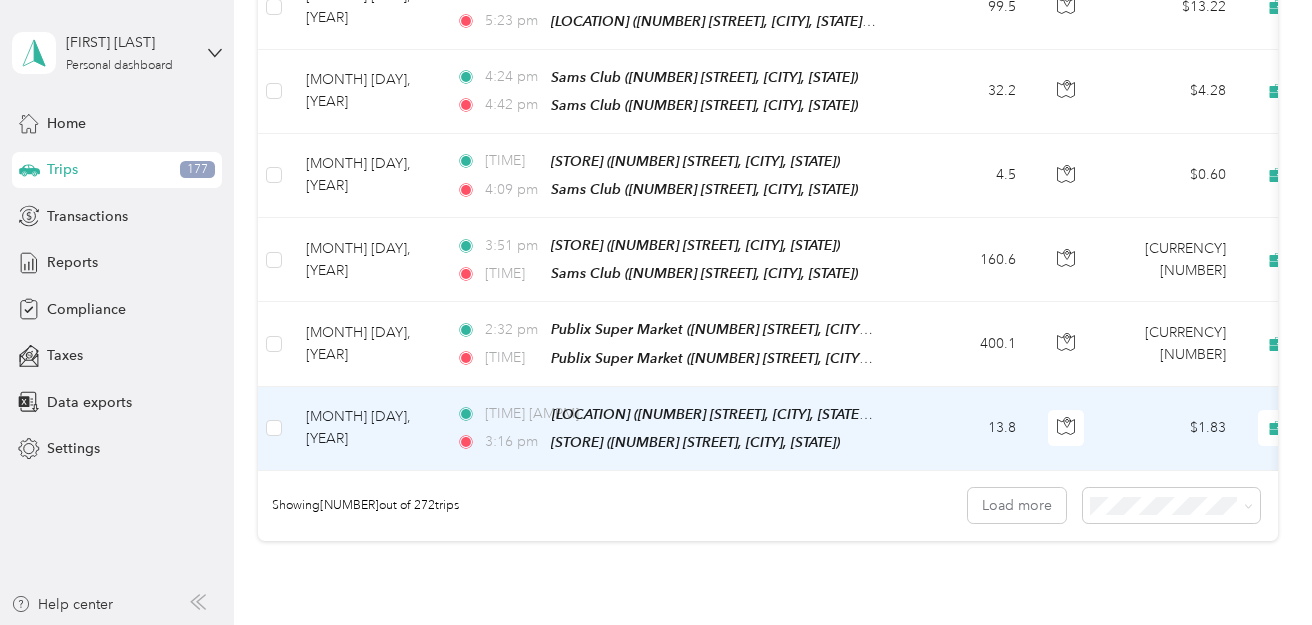 scroll, scrollTop: 6240, scrollLeft: 0, axis: vertical 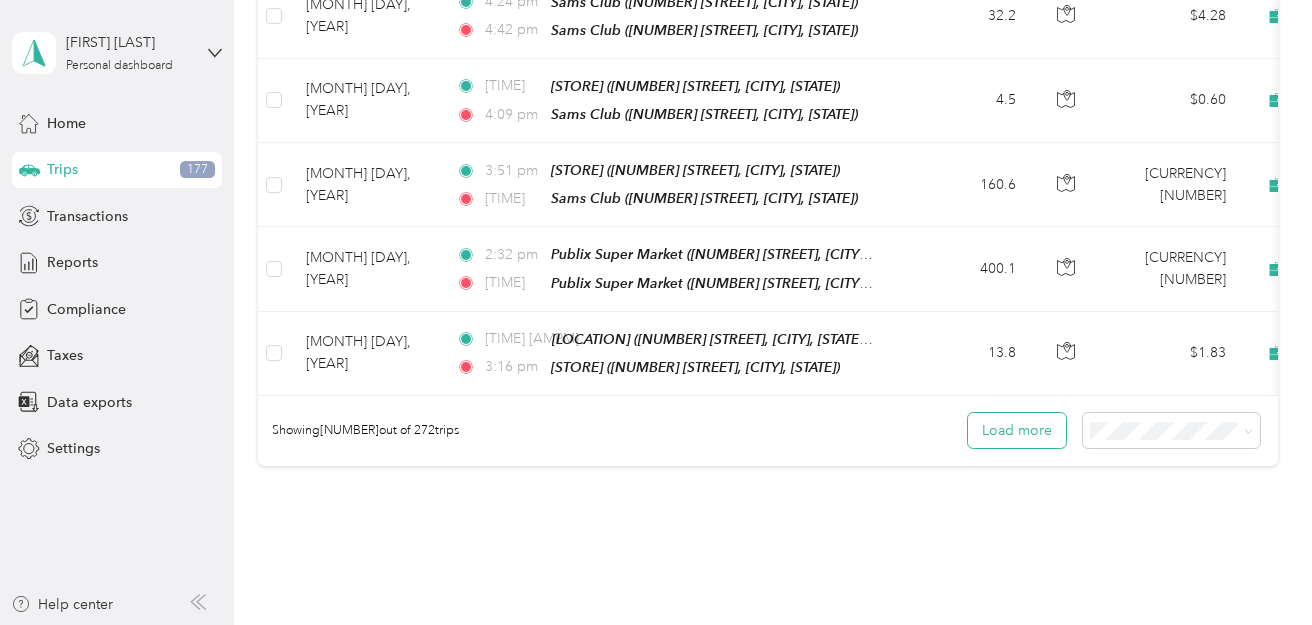 click on "Load more" at bounding box center [1017, 430] 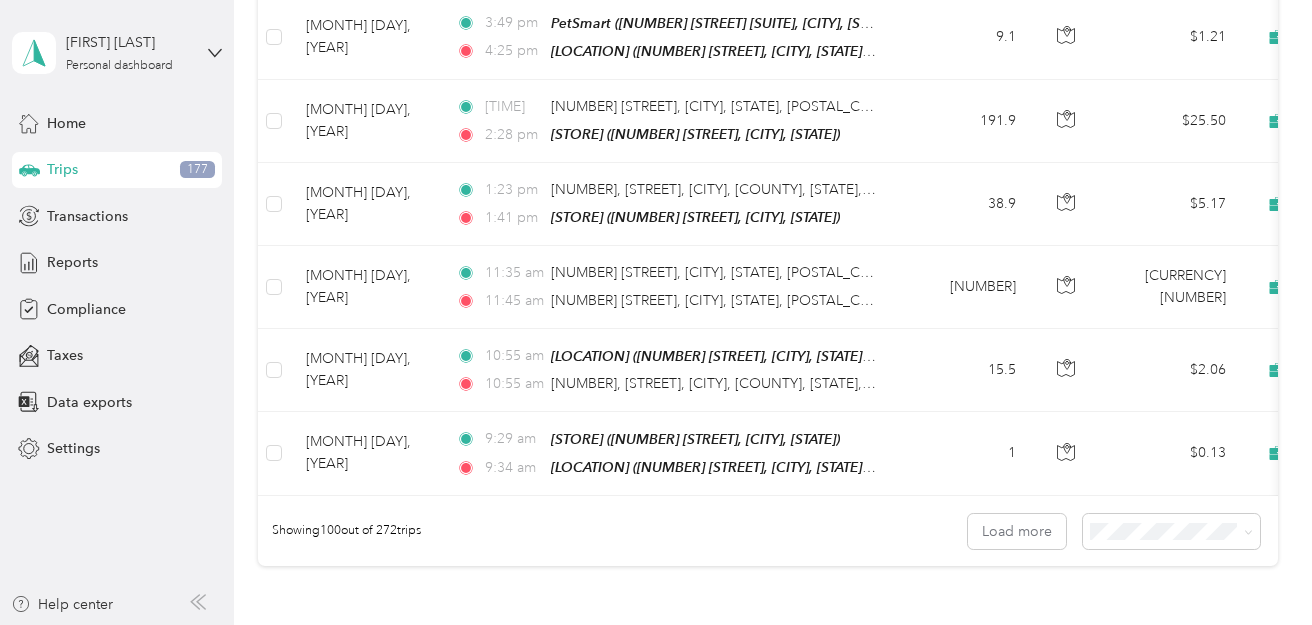scroll, scrollTop: 8297, scrollLeft: 0, axis: vertical 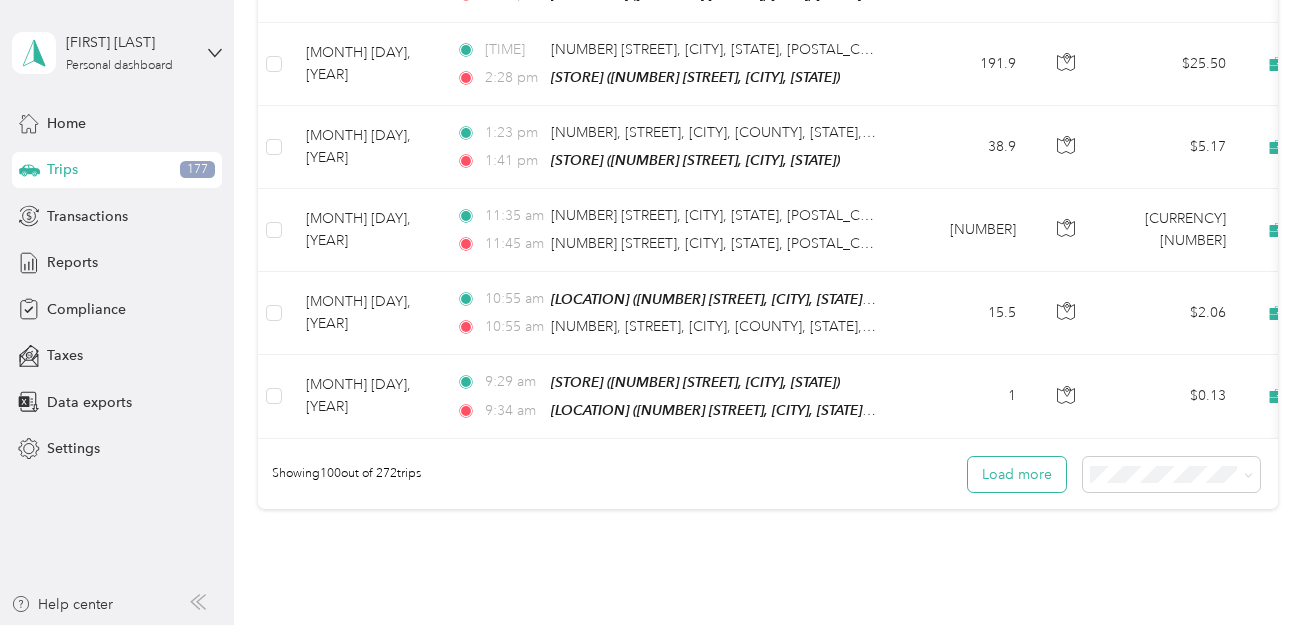 click on "Load more" at bounding box center [1017, 474] 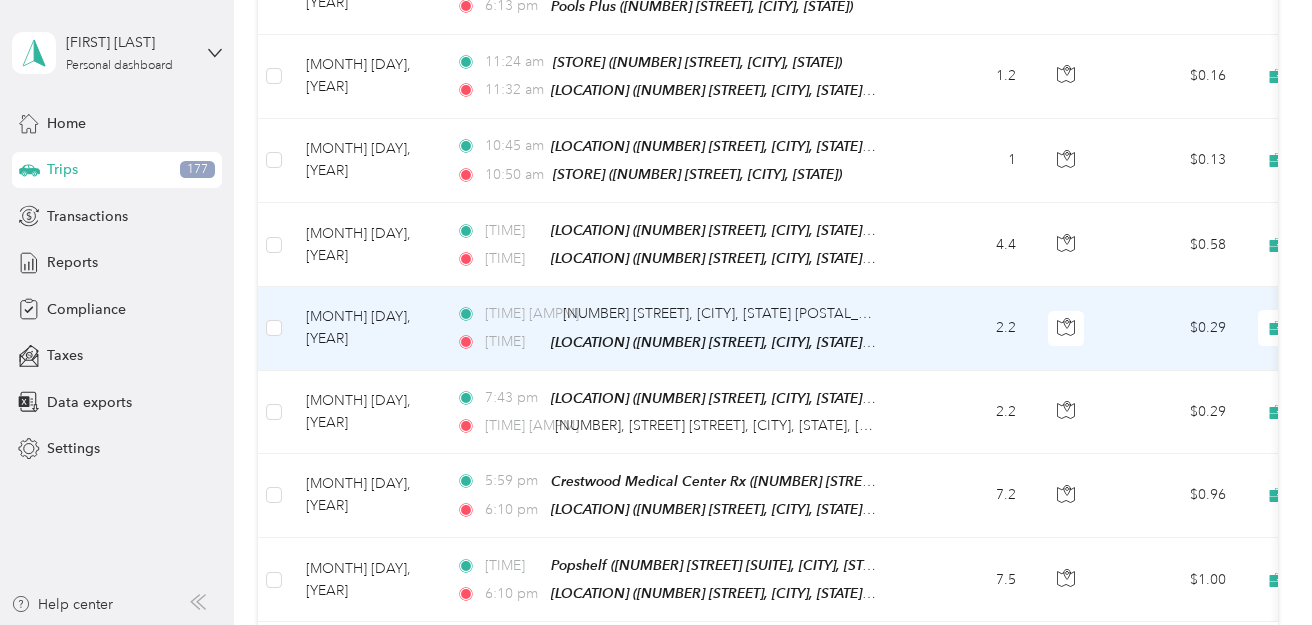 scroll, scrollTop: 10353, scrollLeft: 0, axis: vertical 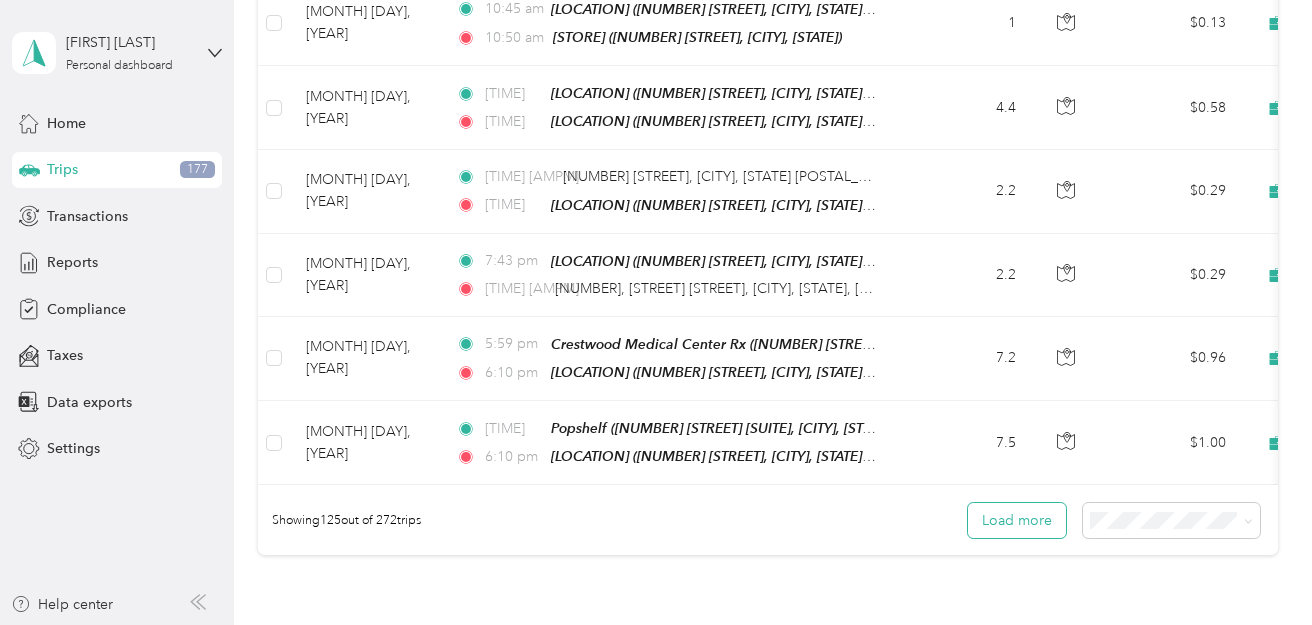 click on "Load more" at bounding box center [1017, 520] 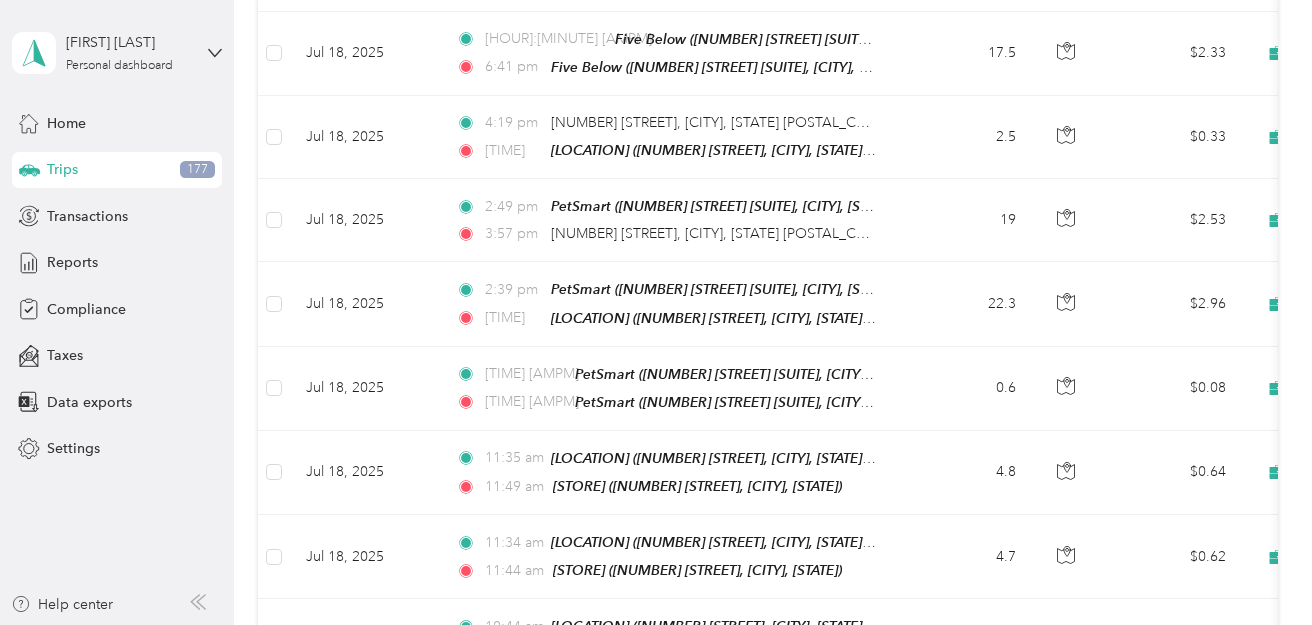 scroll, scrollTop: 12409, scrollLeft: 0, axis: vertical 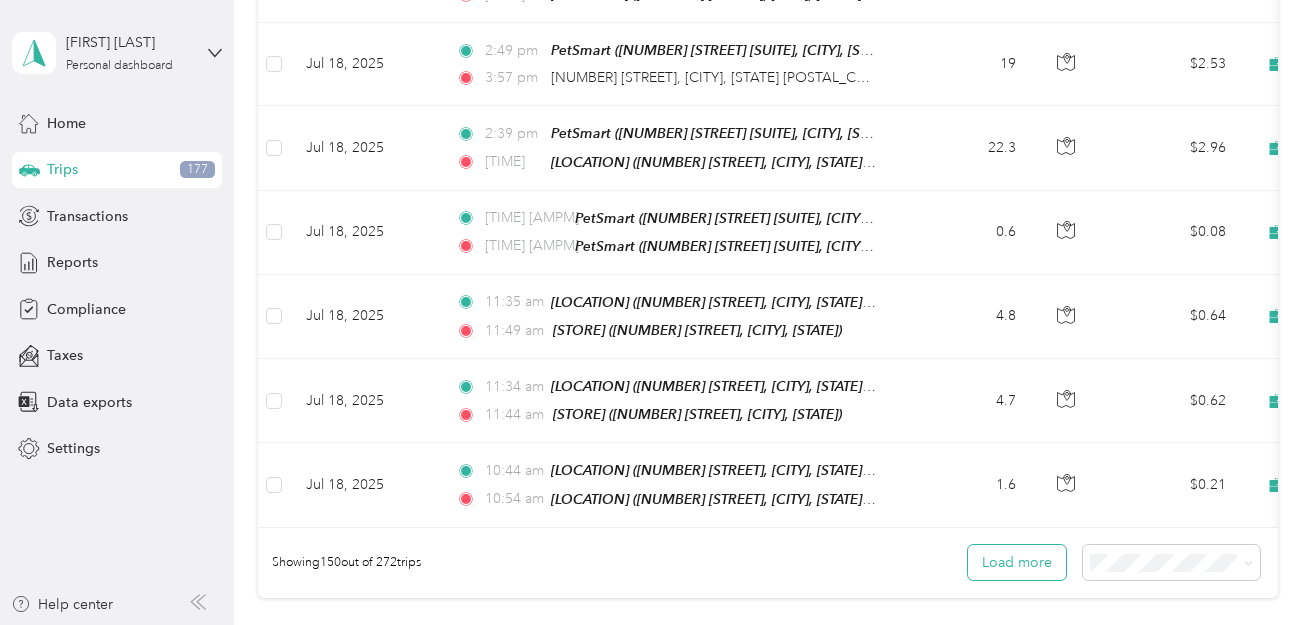 click on "Load more" at bounding box center [1017, 562] 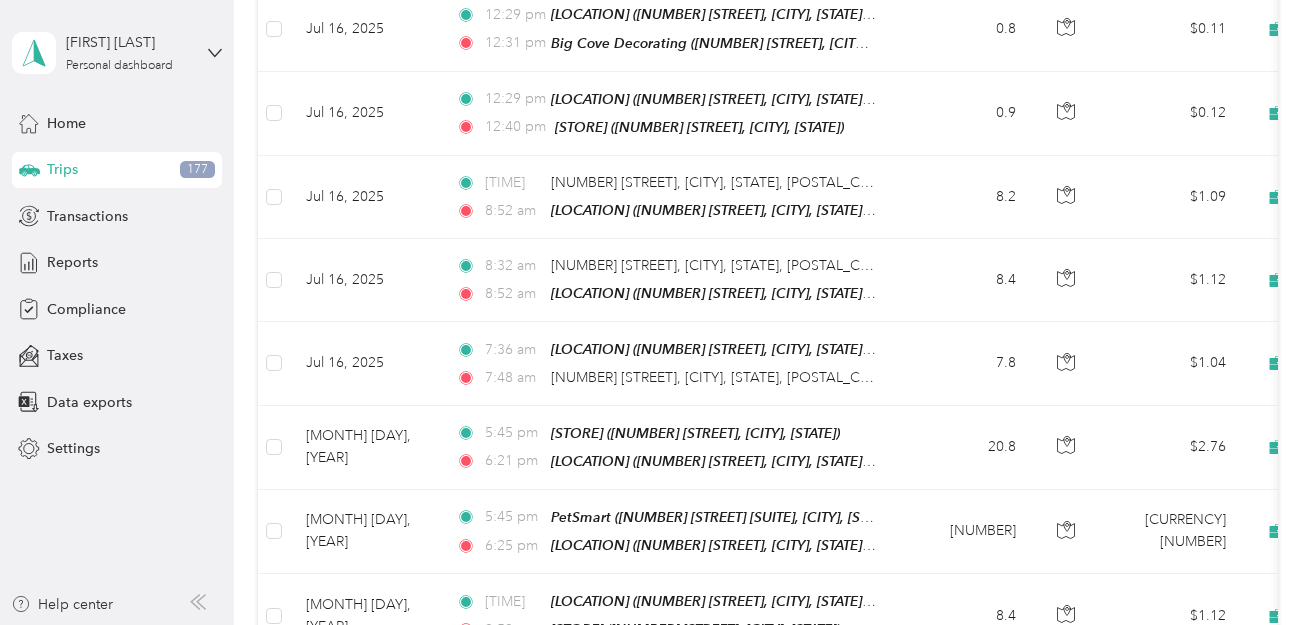 scroll, scrollTop: 14465, scrollLeft: 0, axis: vertical 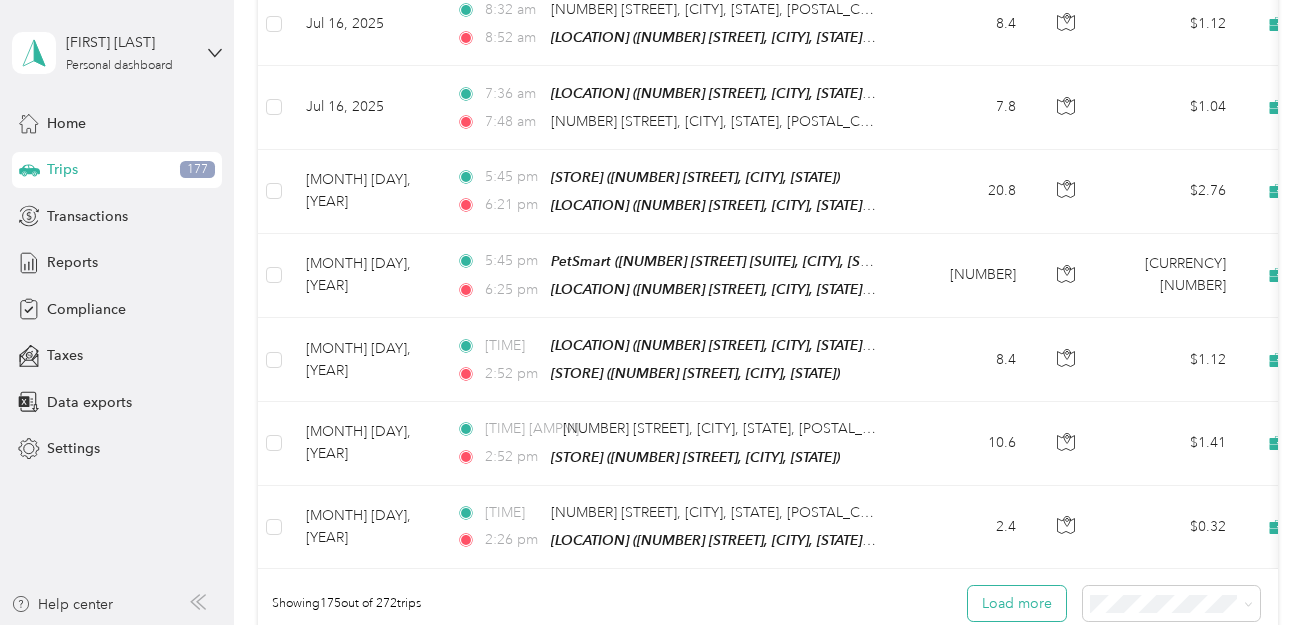 click on "Load more" at bounding box center (1017, 603) 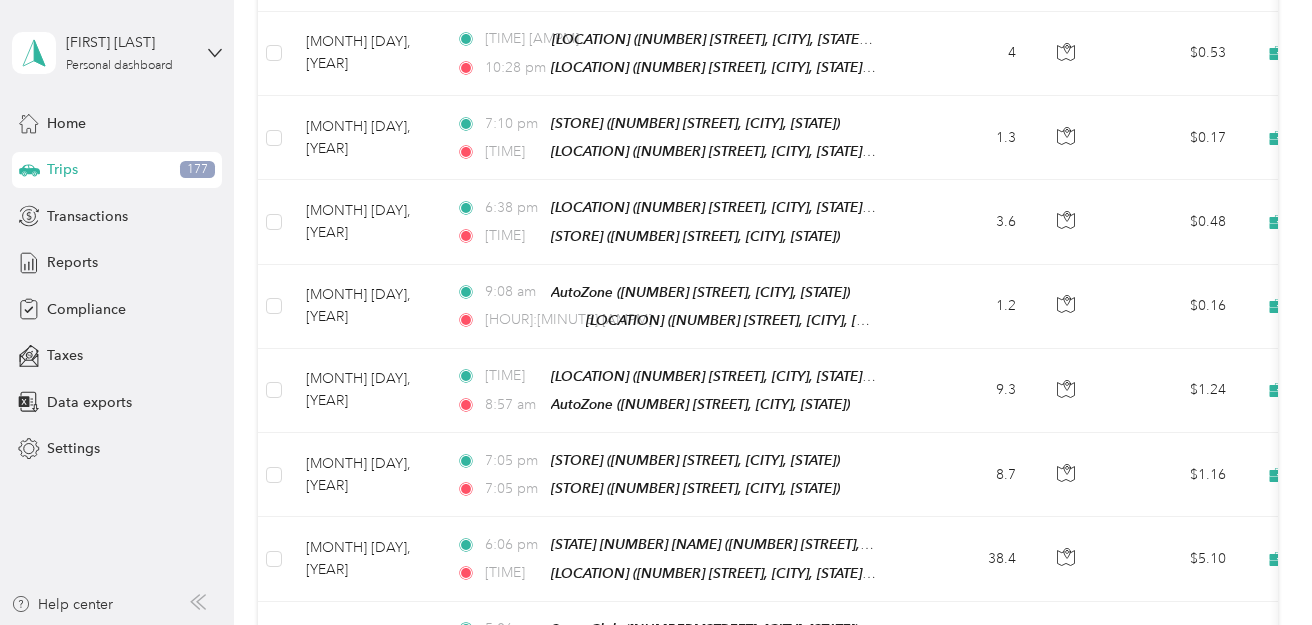scroll, scrollTop: 16522, scrollLeft: 0, axis: vertical 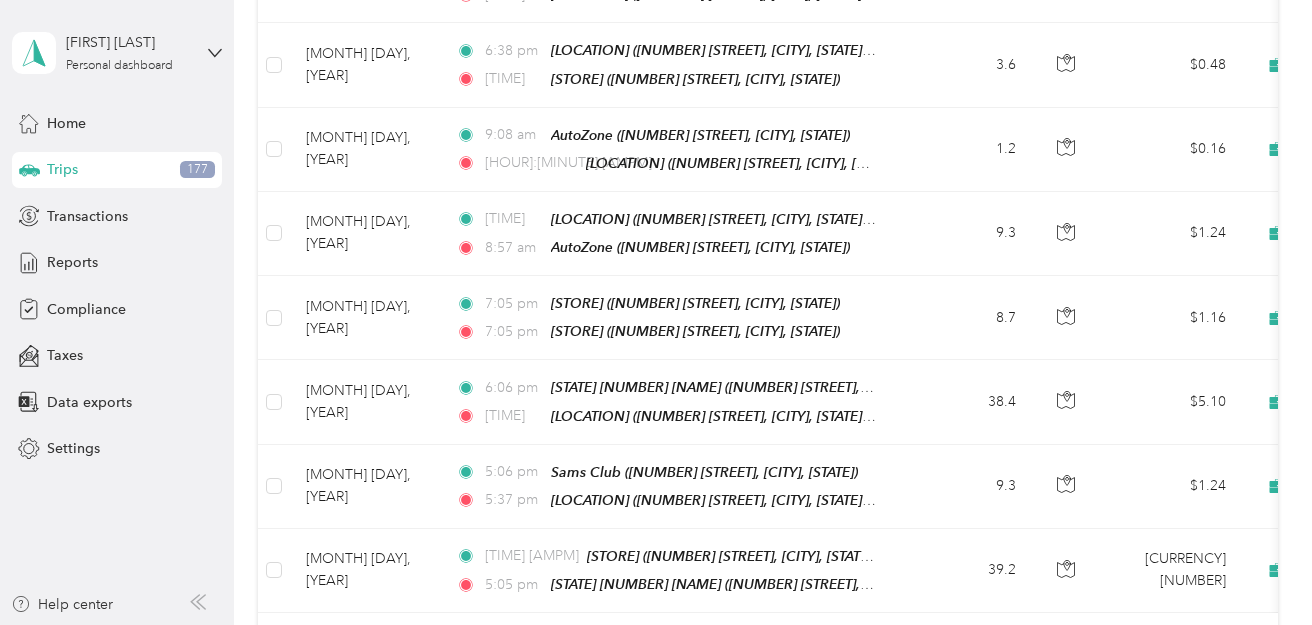 click on "Load more" at bounding box center [1017, 648] 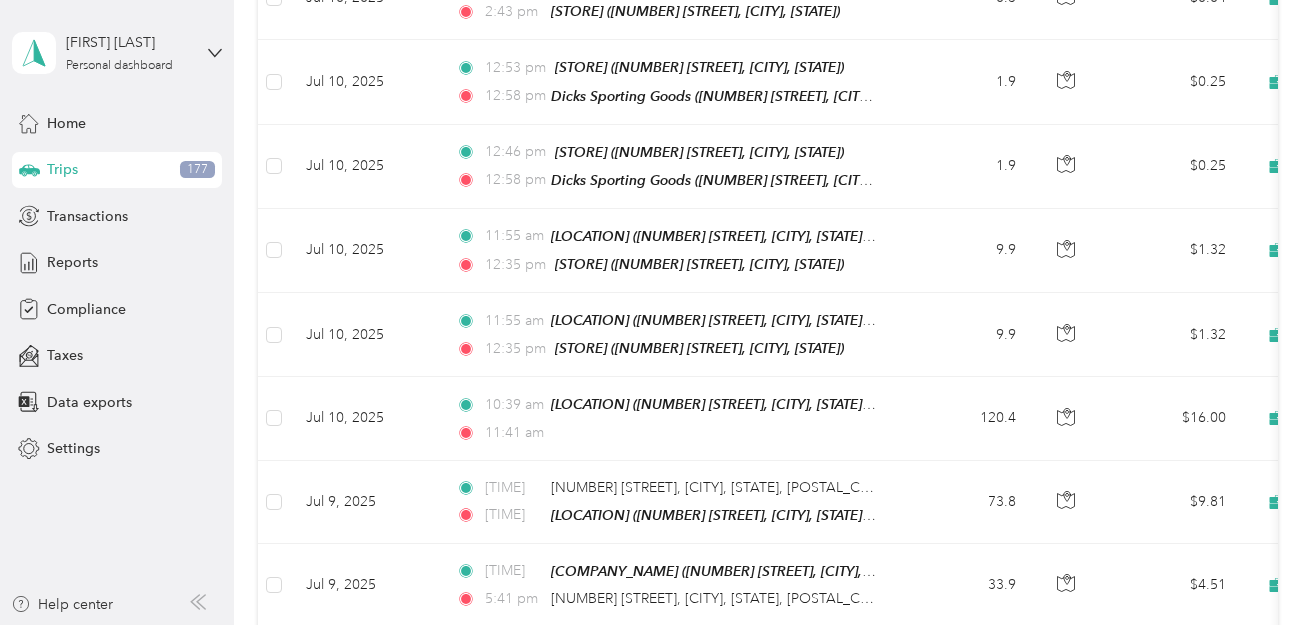 scroll, scrollTop: 18578, scrollLeft: 0, axis: vertical 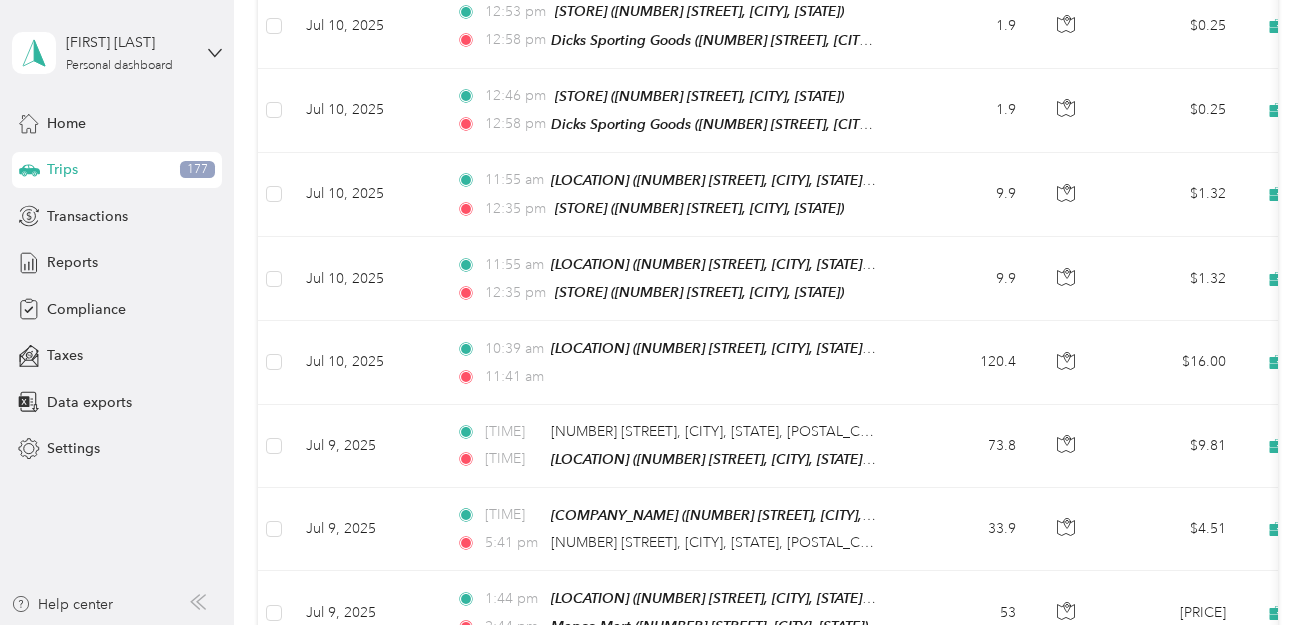 click on "Load more" at bounding box center [1017, 690] 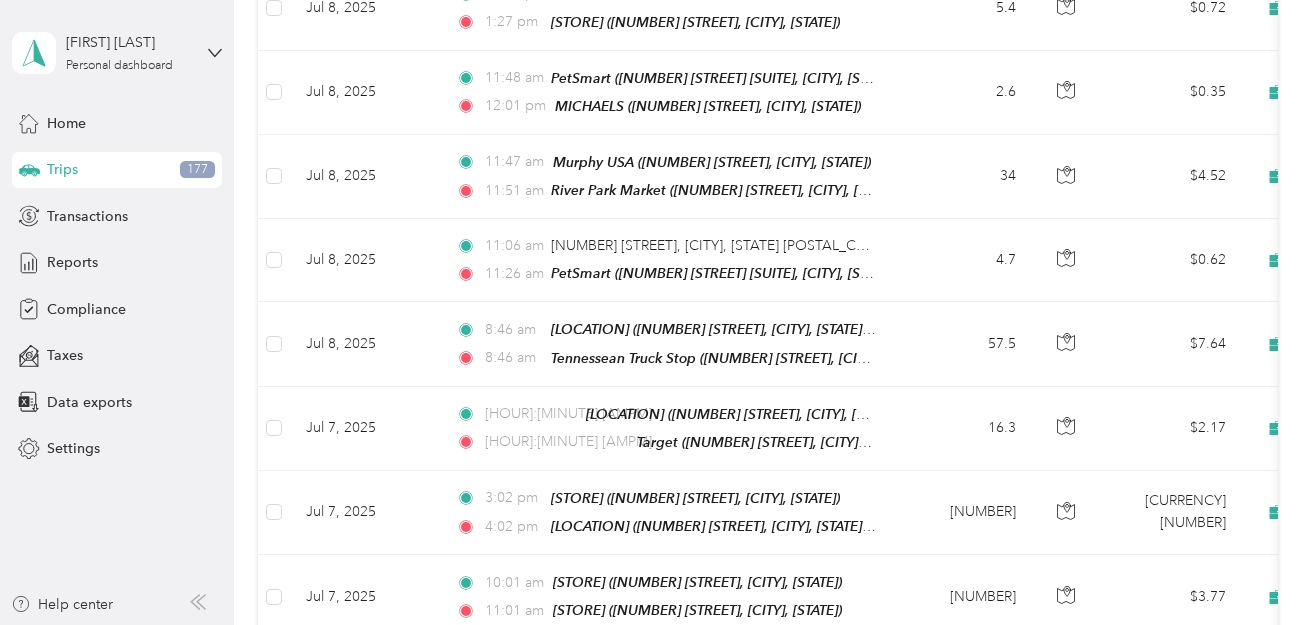 scroll, scrollTop: 20634, scrollLeft: 0, axis: vertical 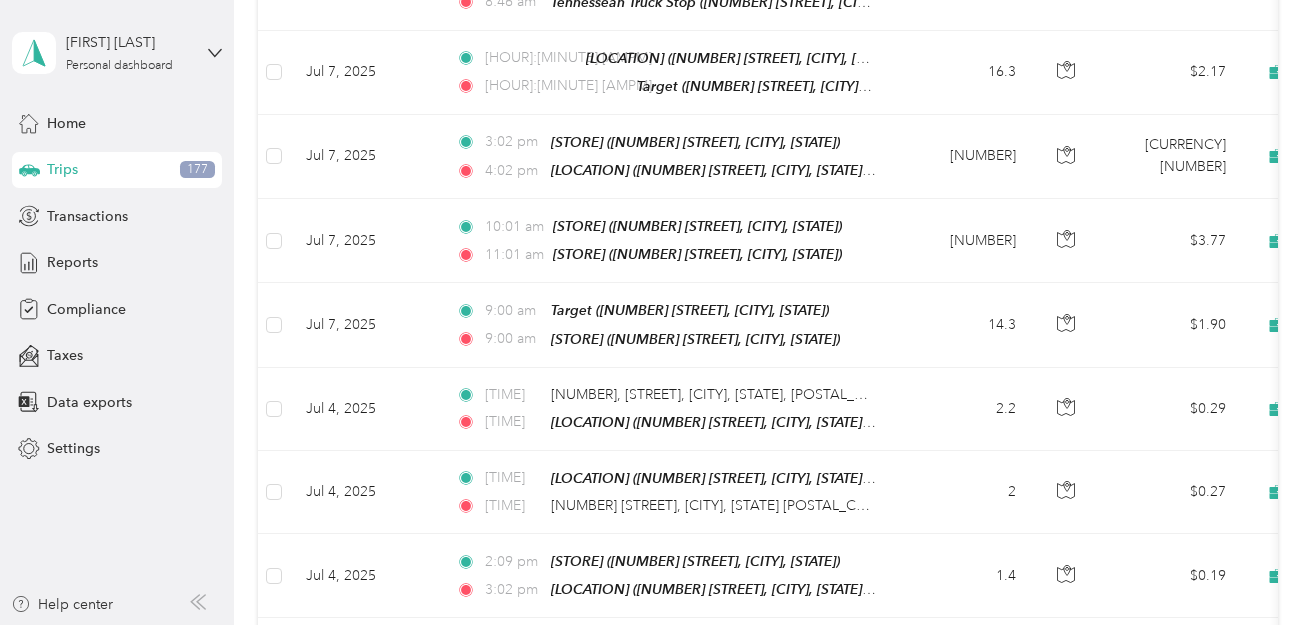 click on "Load more" at bounding box center (1017, 737) 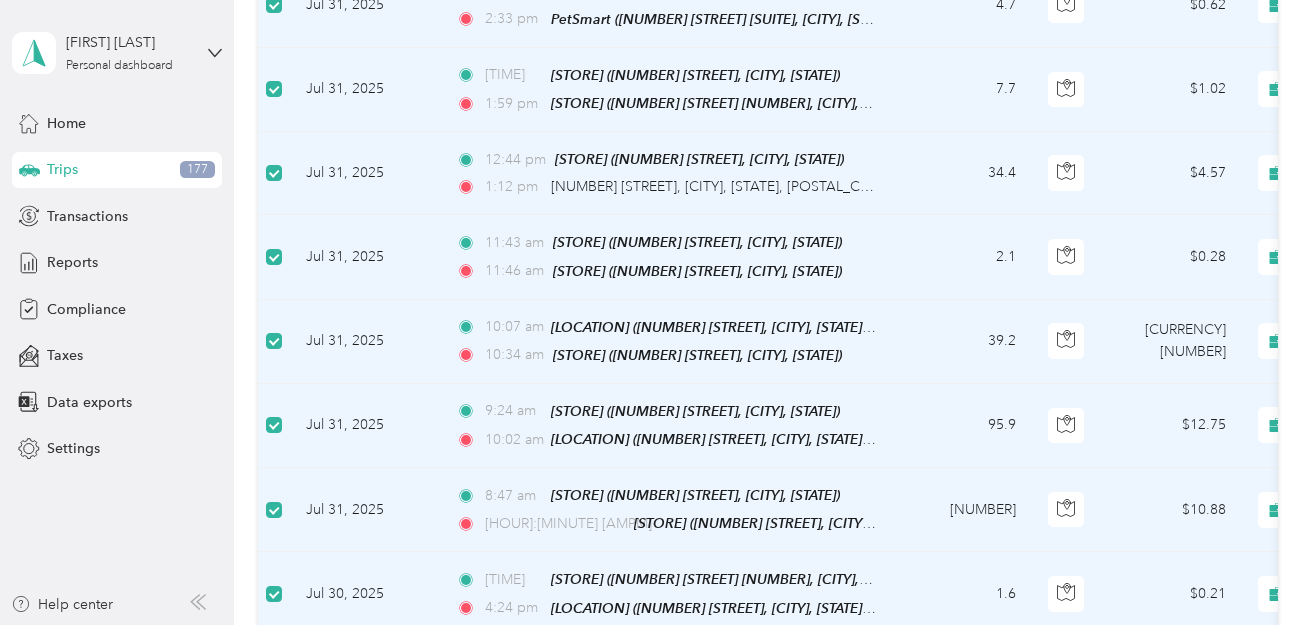 scroll, scrollTop: 144, scrollLeft: 0, axis: vertical 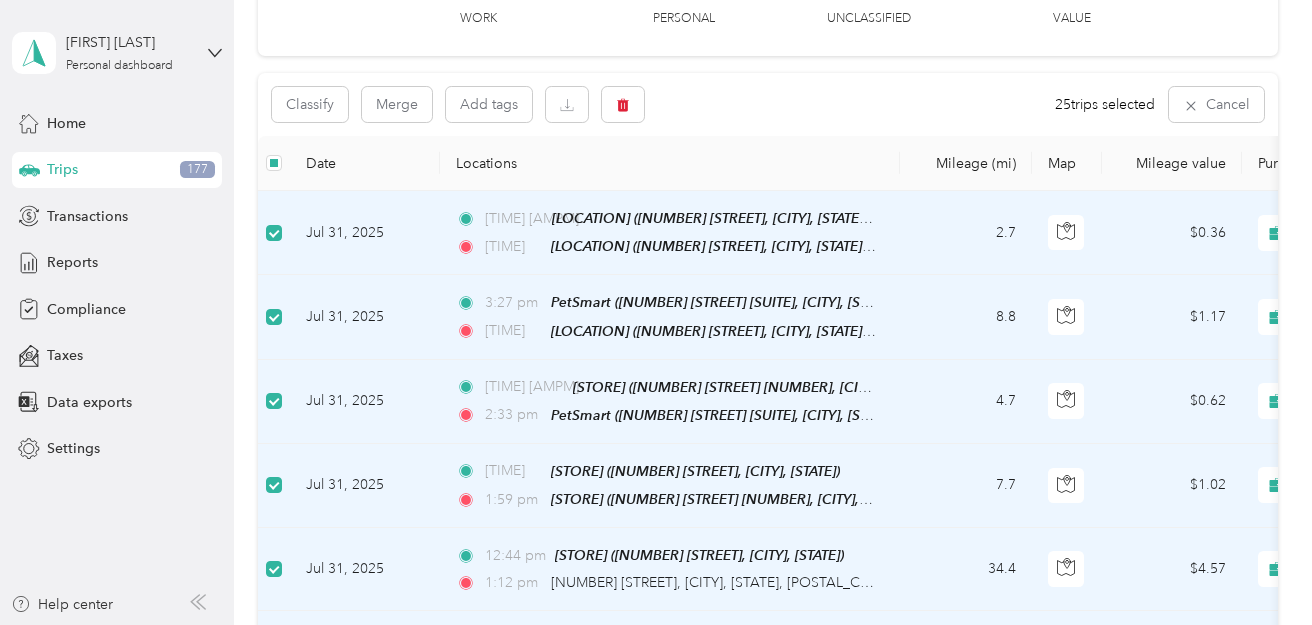 click on "Classify Merge Add tags [NUMBER] trips selected Cancel" at bounding box center (767, 104) 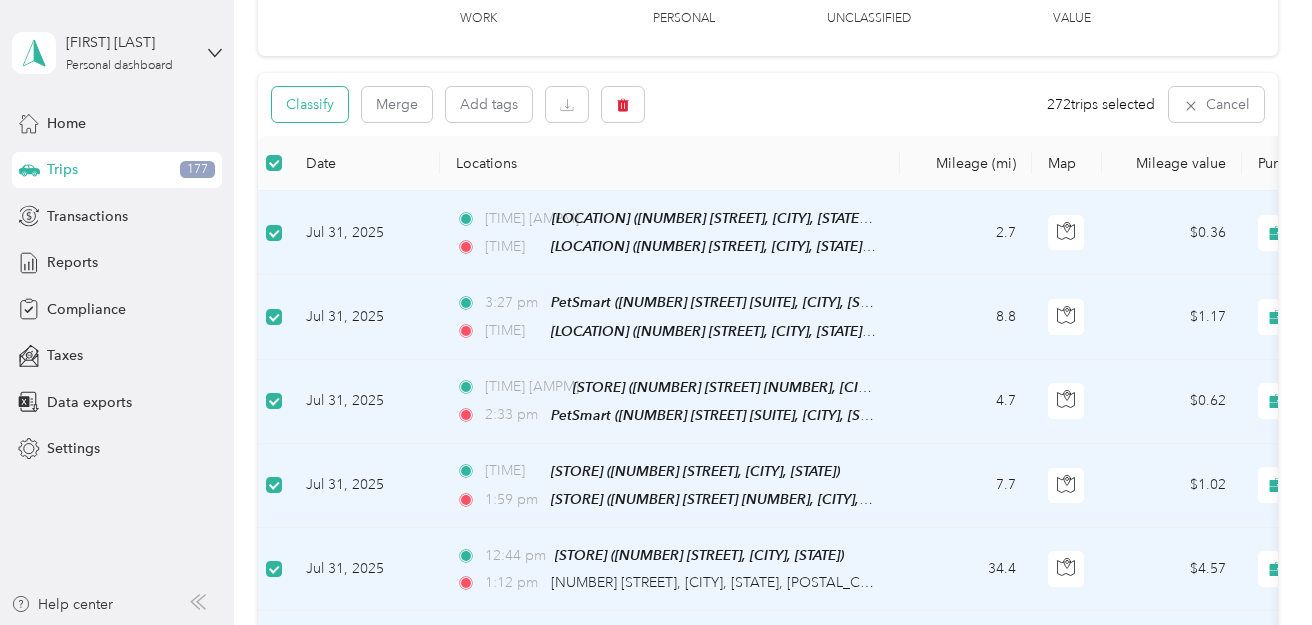 click on "Classify" at bounding box center (310, 104) 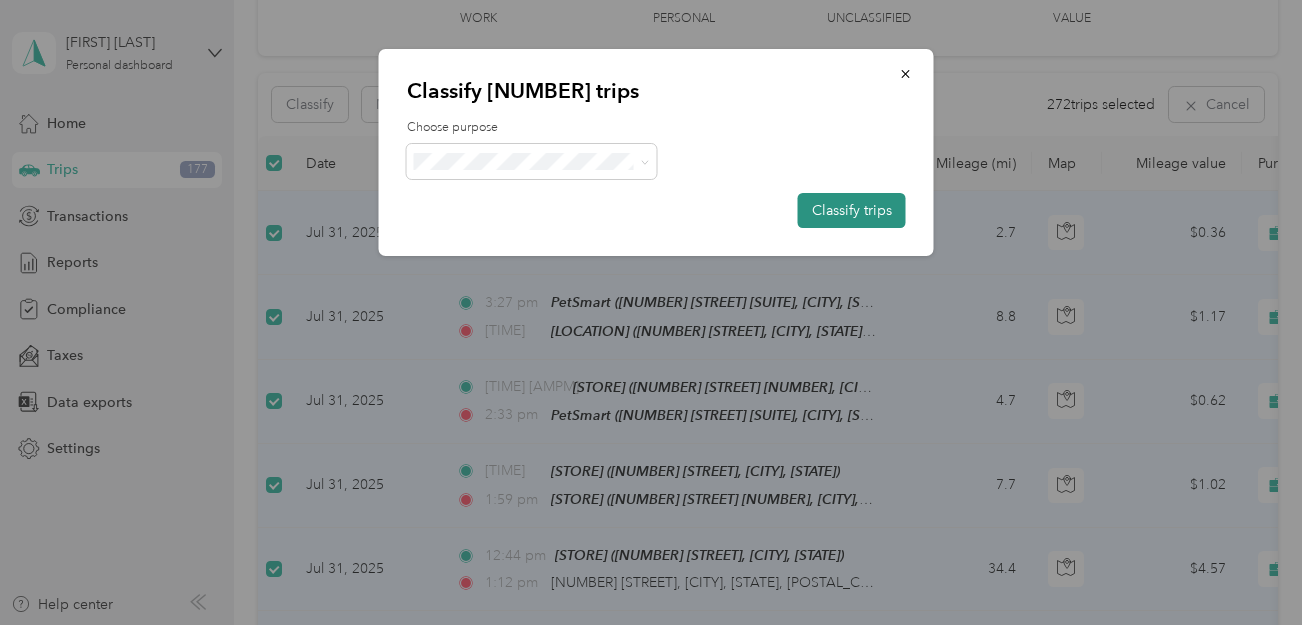 click on "Classify trips" at bounding box center (852, 210) 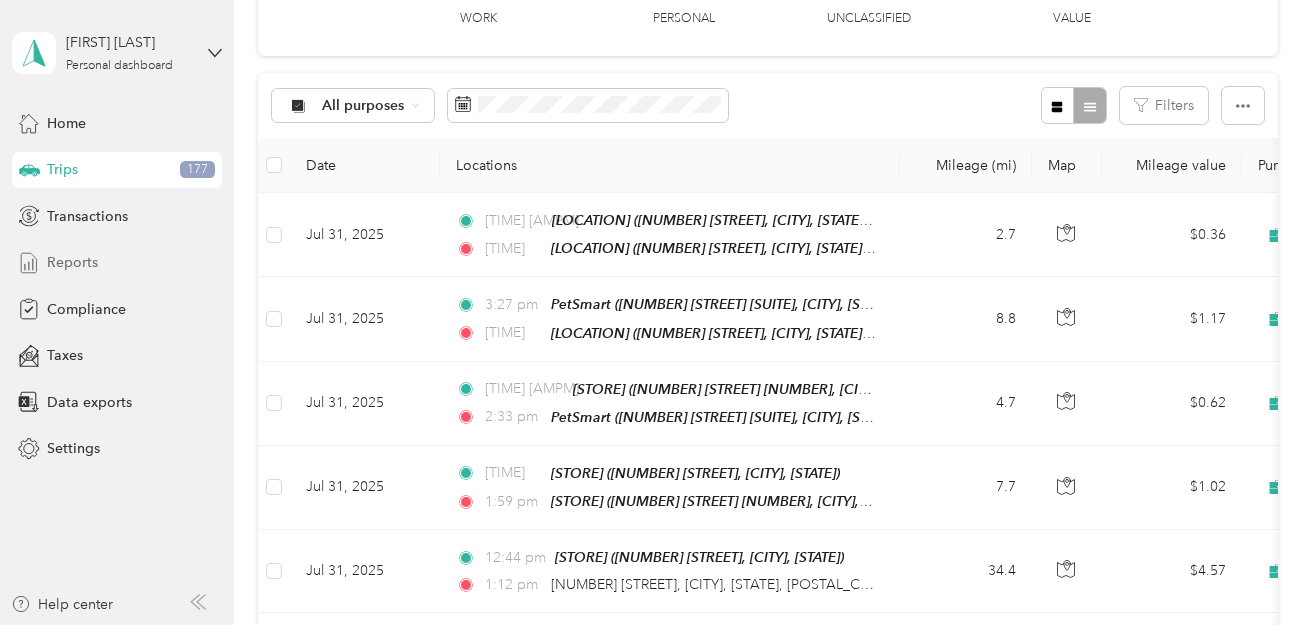click on "Reports" at bounding box center (72, 262) 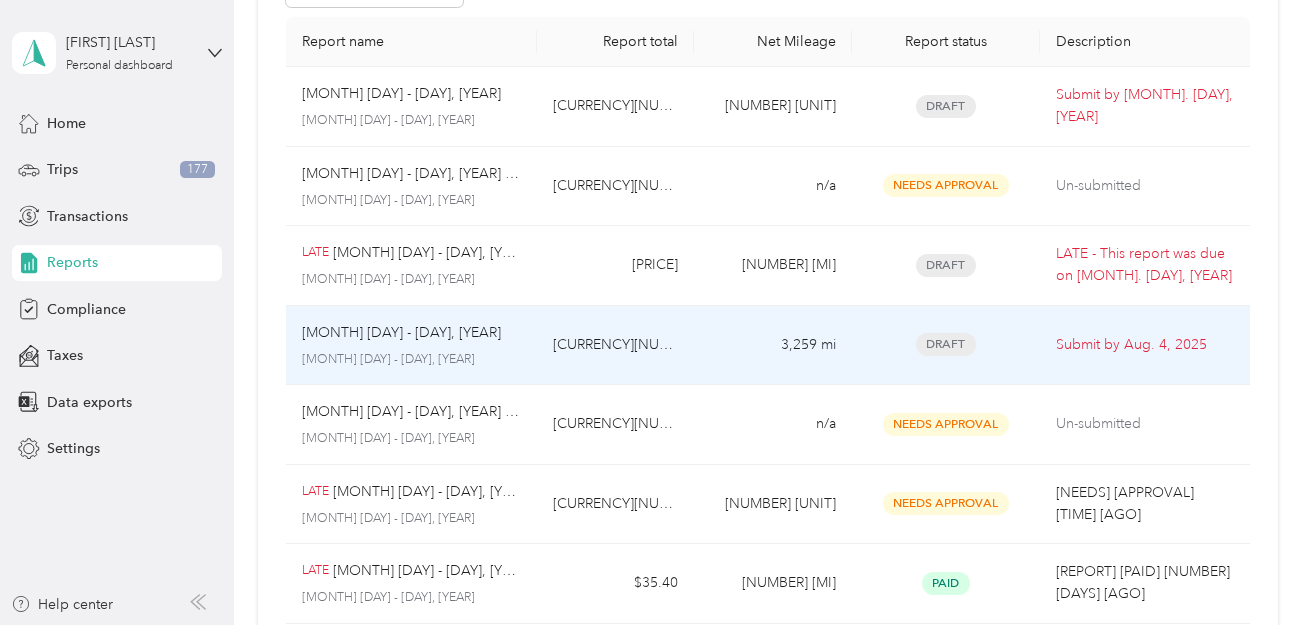click on "[MONTH] [DAY] - [DAY], [YEAR]" at bounding box center [411, 333] 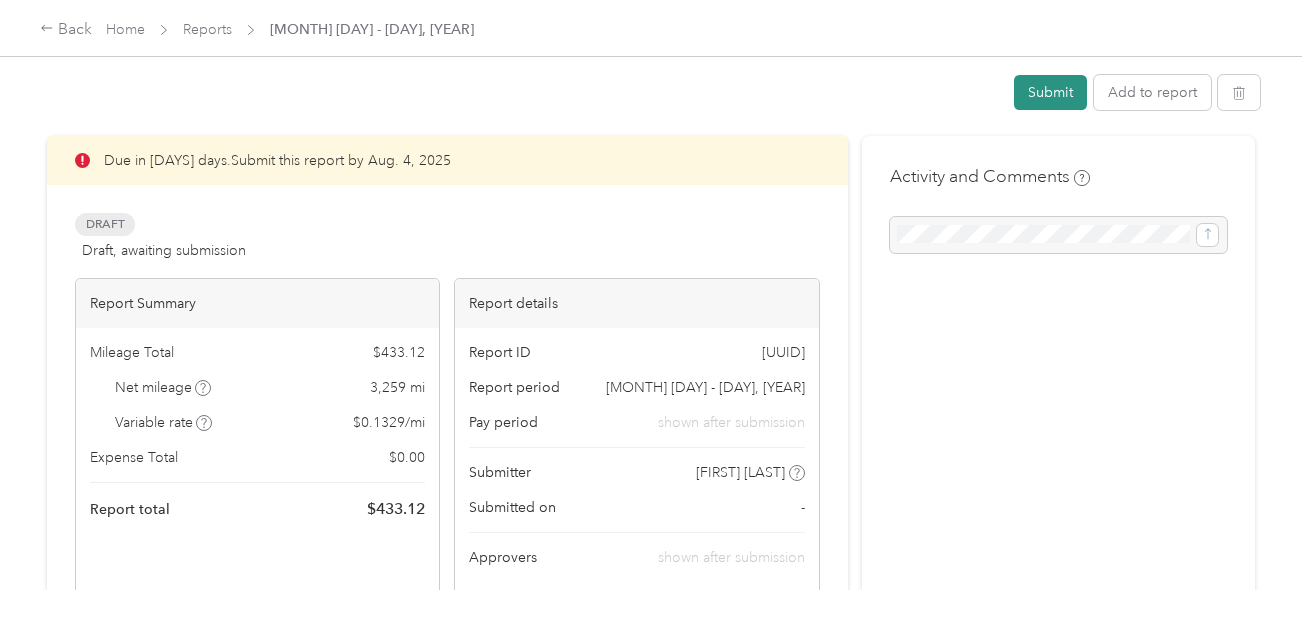 click on "Submit" at bounding box center (1050, 92) 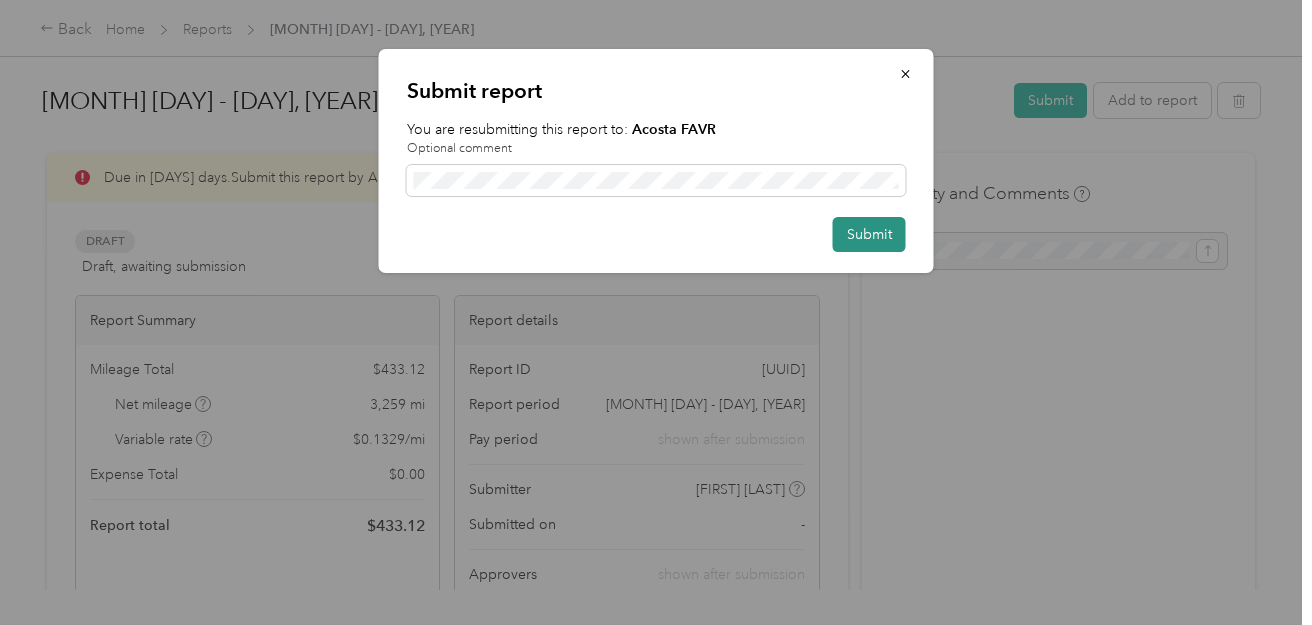 click on "Submit" at bounding box center [869, 234] 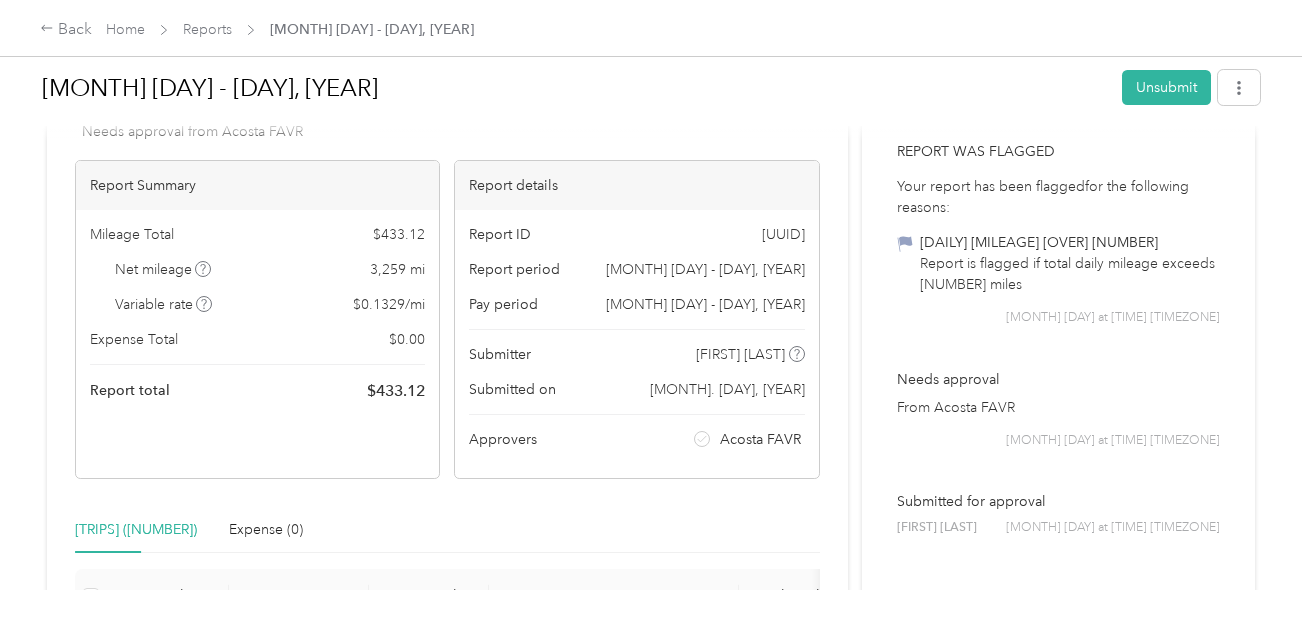 scroll, scrollTop: 100, scrollLeft: 0, axis: vertical 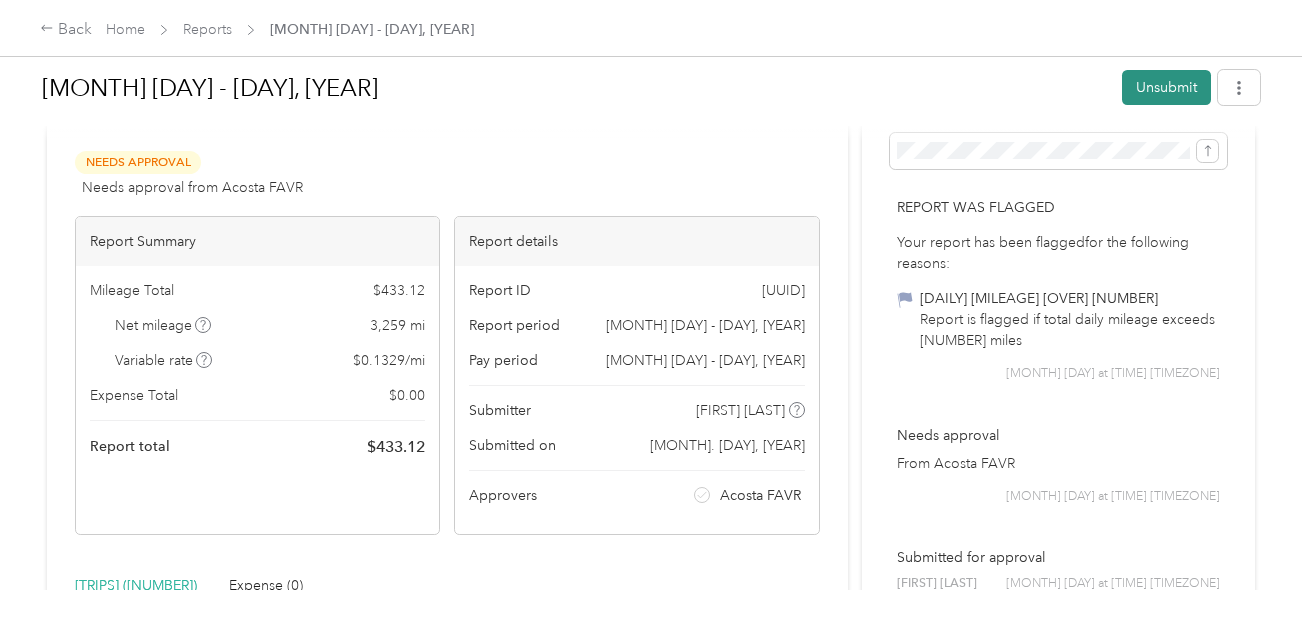 click on "Unsubmit" at bounding box center [1166, 87] 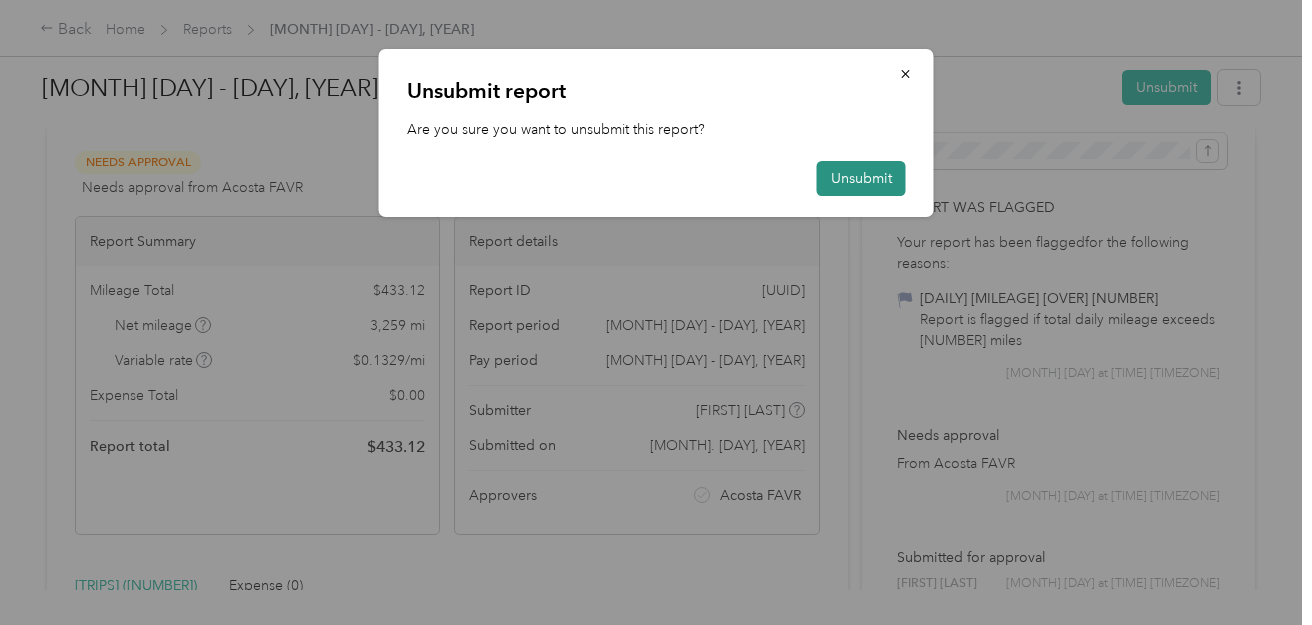 click on "Unsubmit" at bounding box center [861, 178] 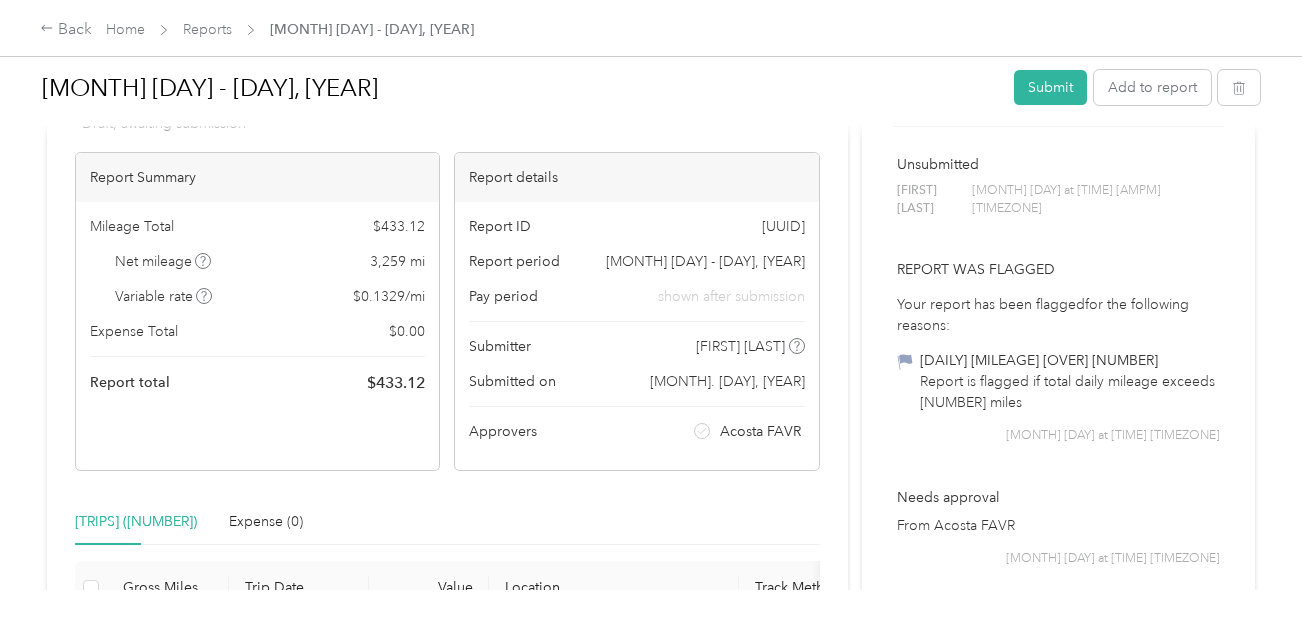 scroll, scrollTop: 0, scrollLeft: 0, axis: both 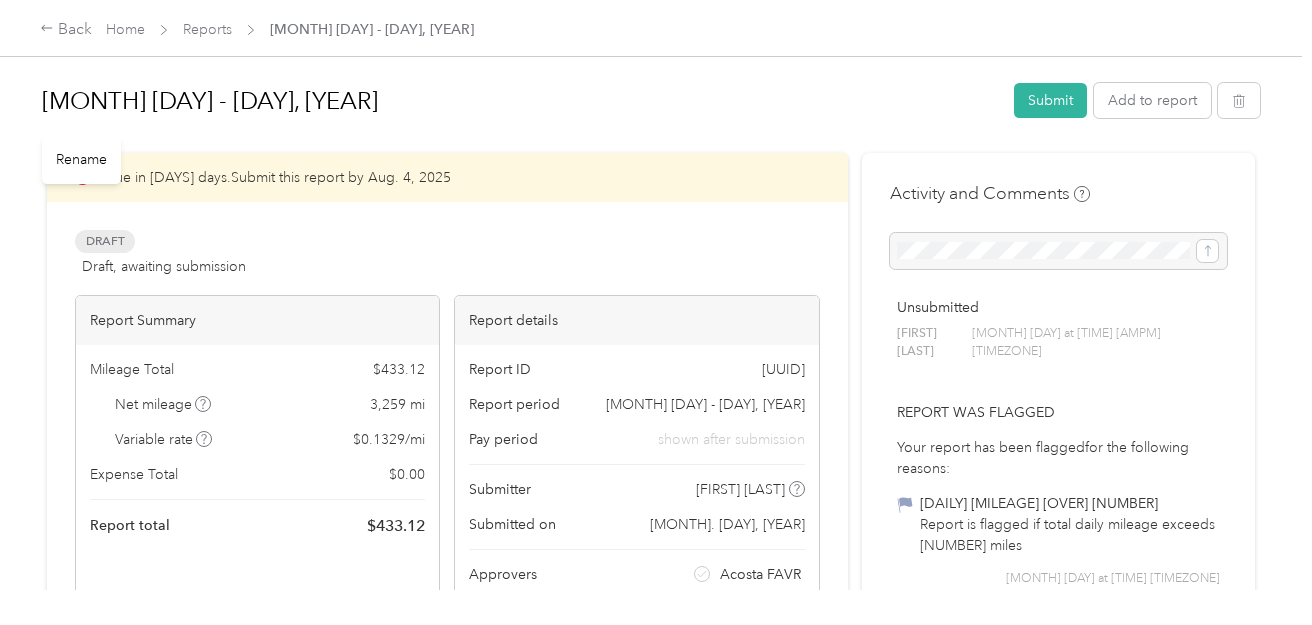 click on "[MONTH] [DAY] - [DAY], [YEAR]" at bounding box center [521, 101] 